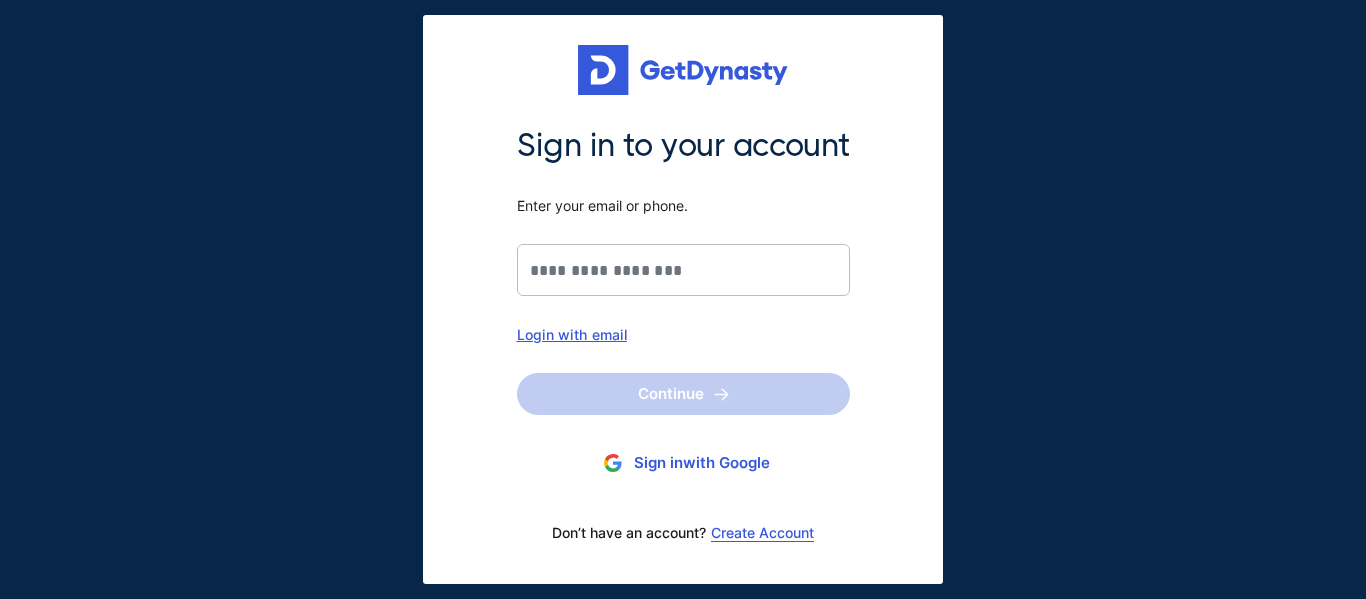 scroll, scrollTop: 0, scrollLeft: 0, axis: both 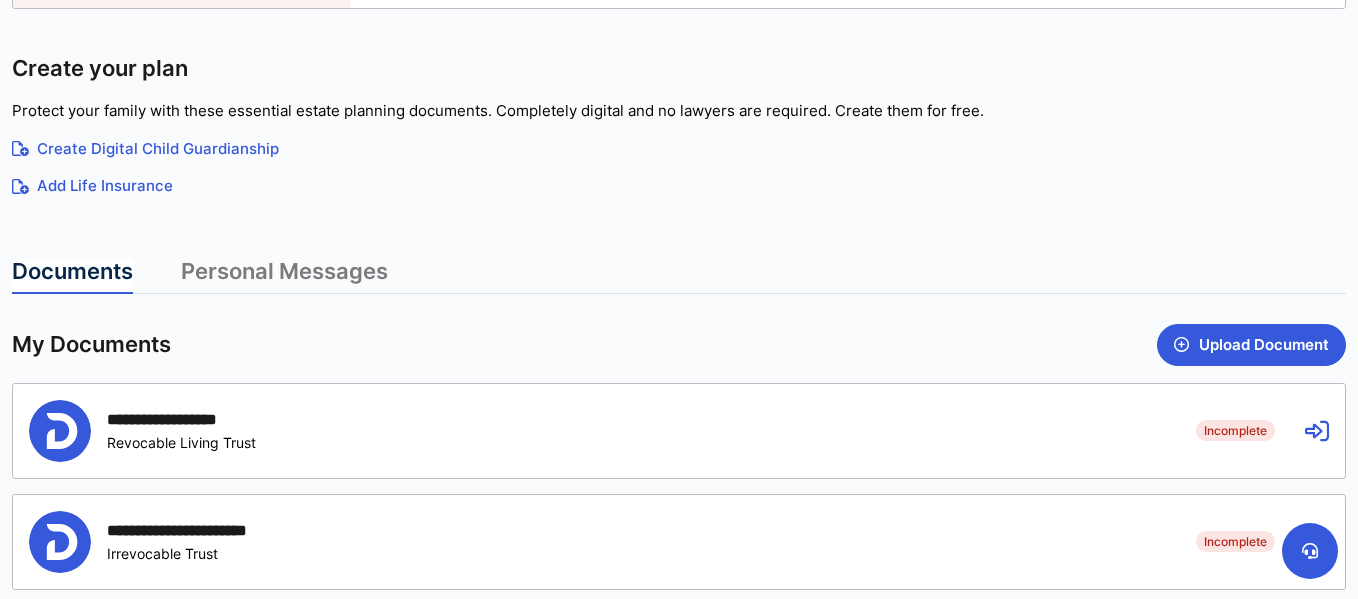 click on "**********" at bounding box center [679, 431] 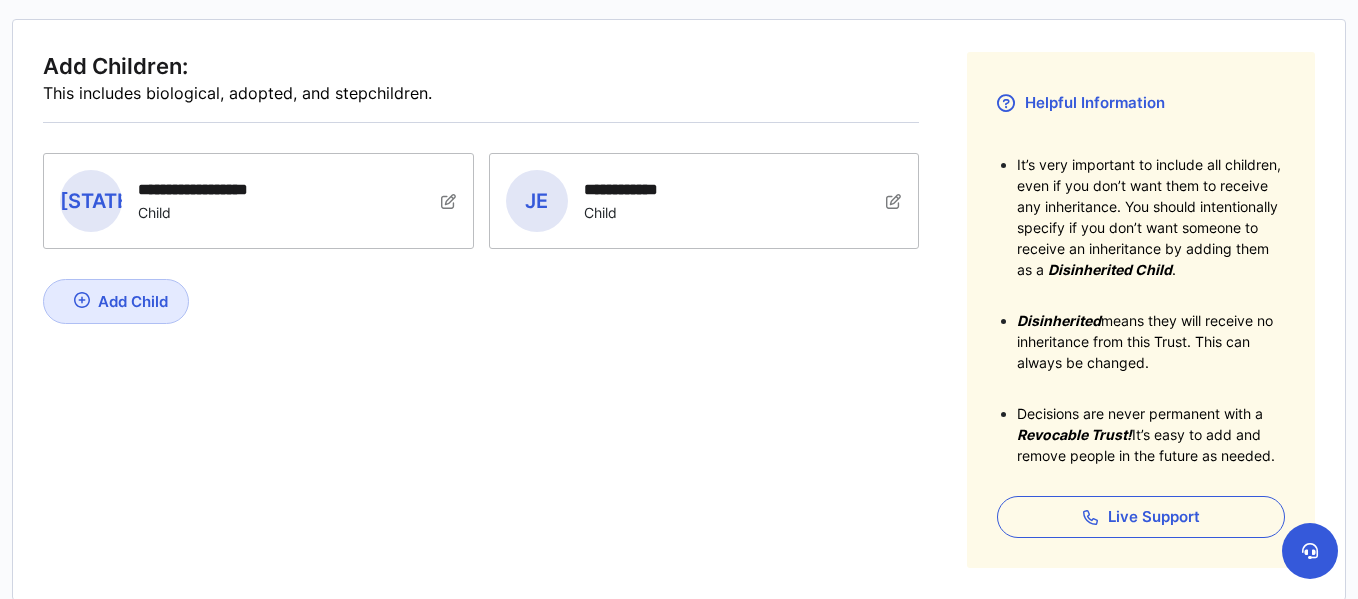 scroll, scrollTop: 0, scrollLeft: 0, axis: both 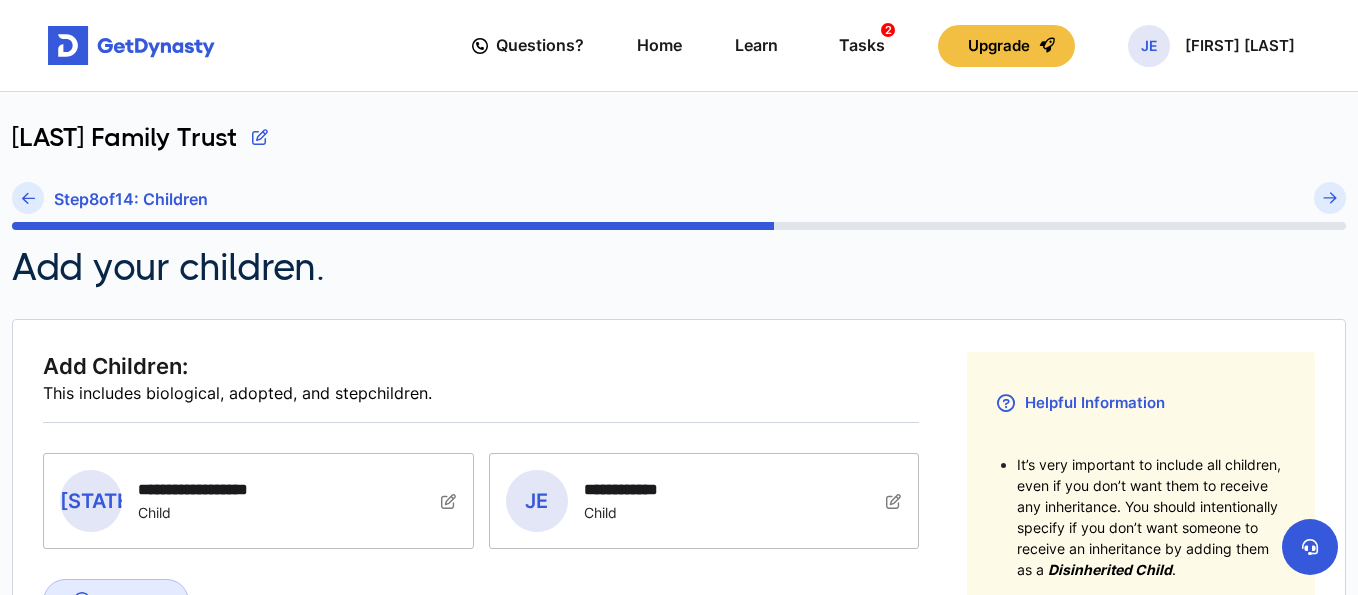 click on "Helpful Information It’s very important to include all children, even if you don’t want them to receive any inheritance. You should intentionally specify if you don’t want someone to receive an inheritance by adding them as a   Disinherited Child . Disinherited  means they will receive no inheritance from this Trust. This can always be changed. Decisions are never permanent with a   Revocable Trust!  It’s easy to add and remove people in the future as needed.  Live Support" at bounding box center [1141, 610] 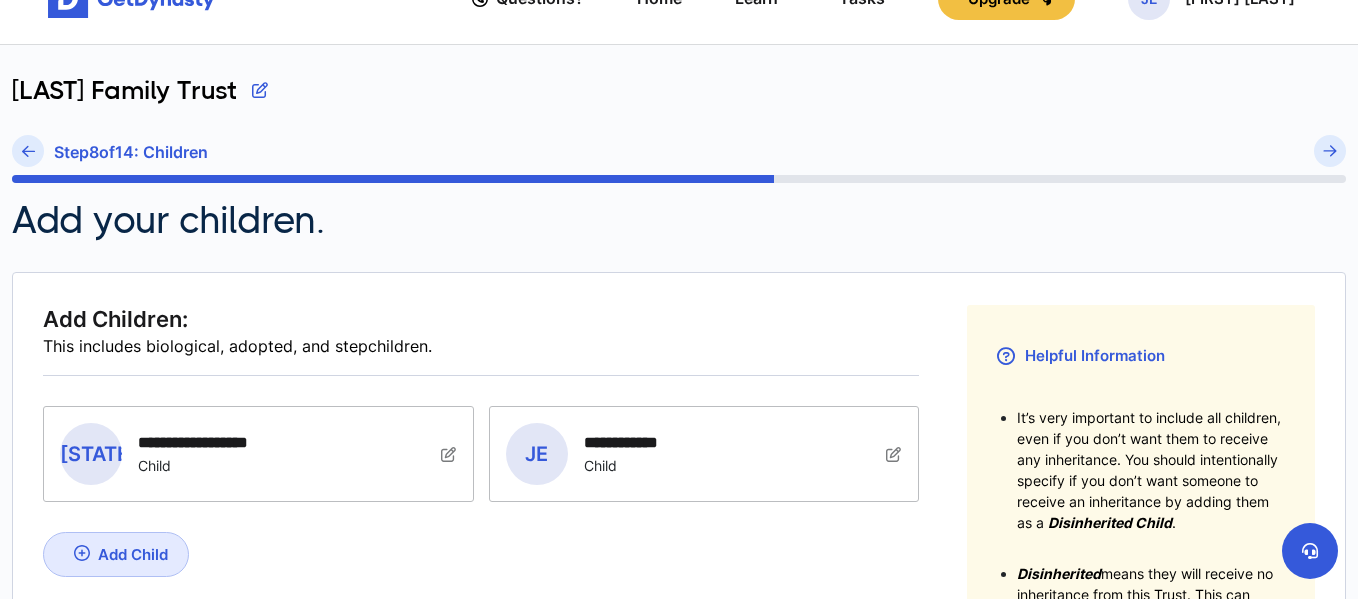 scroll, scrollTop: 51, scrollLeft: 0, axis: vertical 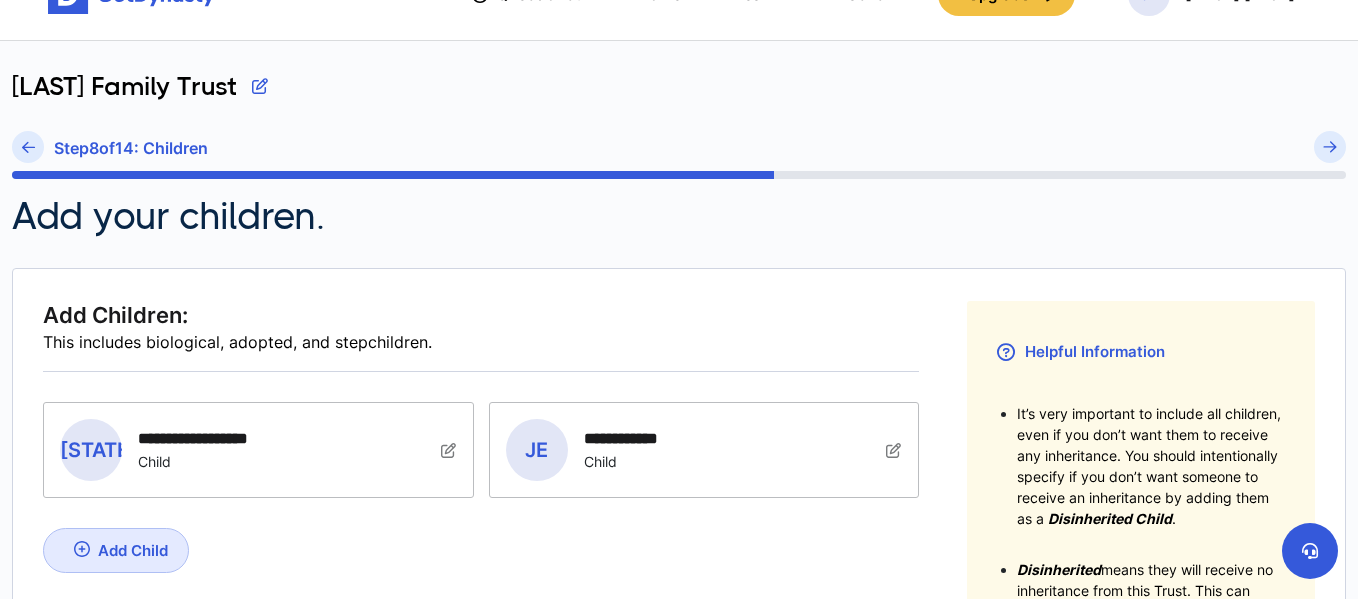 click at bounding box center [260, 86] 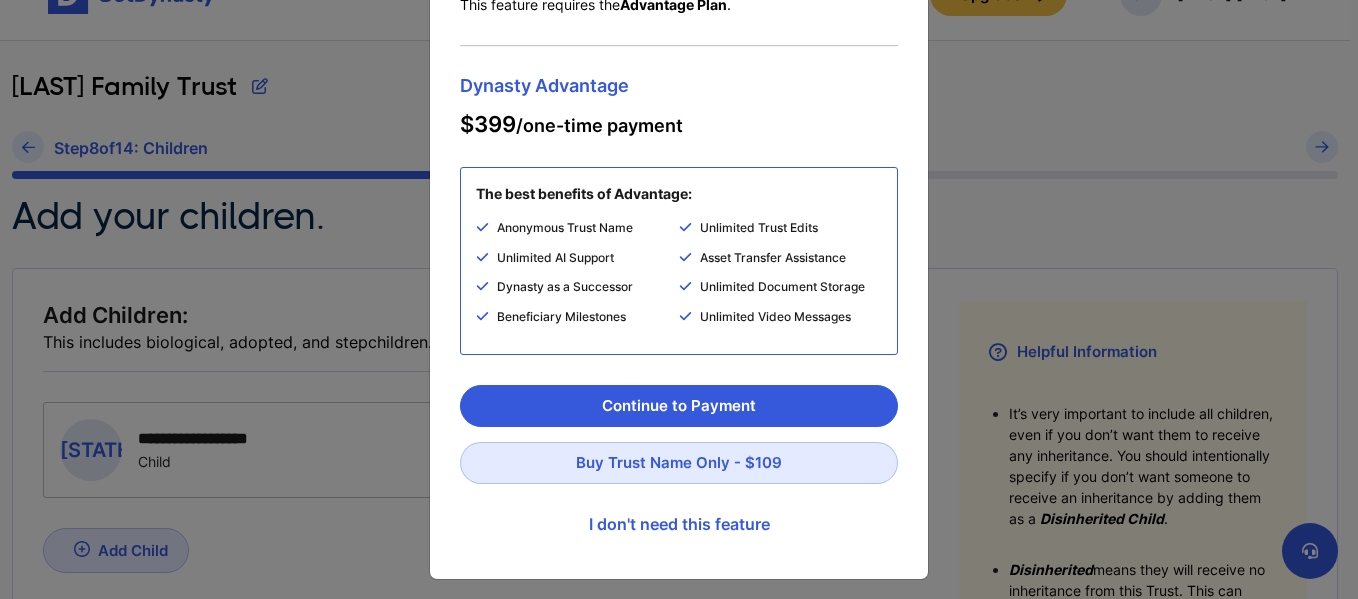 scroll, scrollTop: 130, scrollLeft: 0, axis: vertical 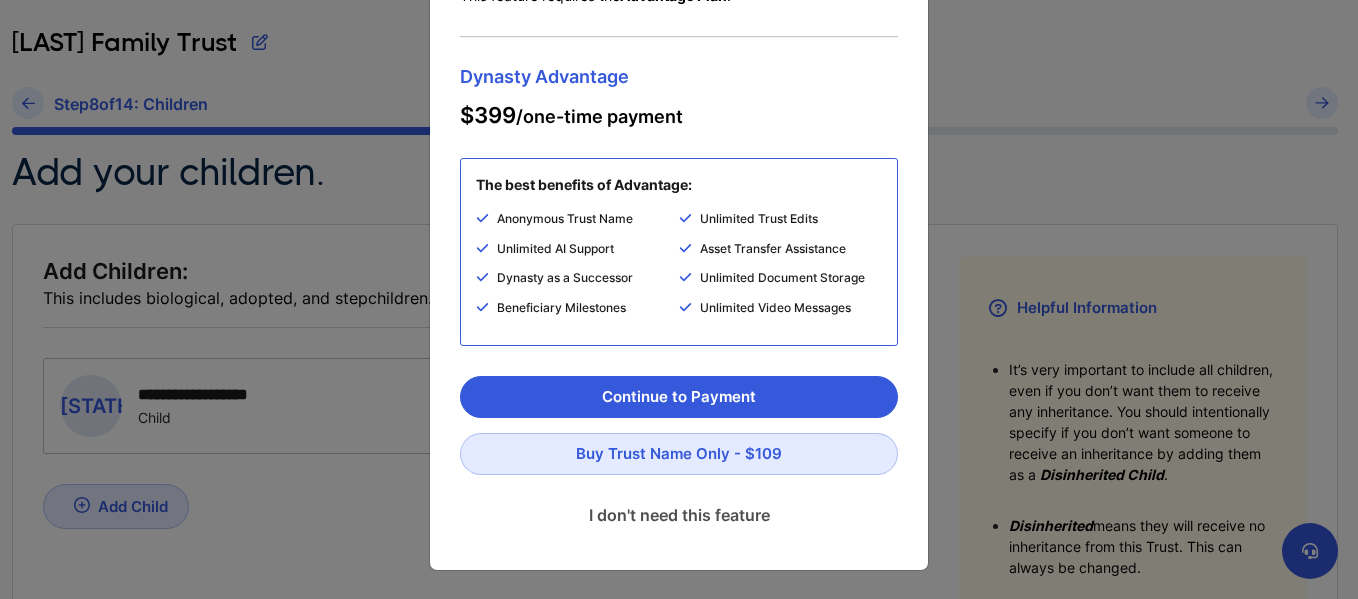 click on "I don't need this feature" at bounding box center [679, 515] 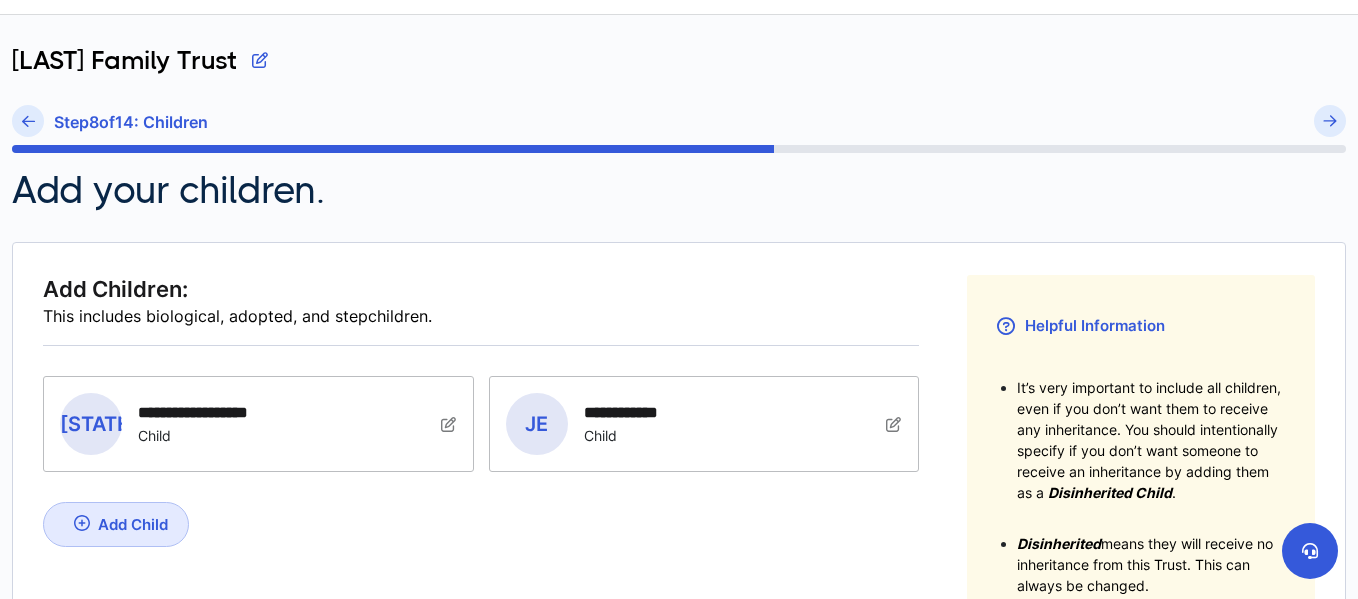 scroll, scrollTop: 0, scrollLeft: 0, axis: both 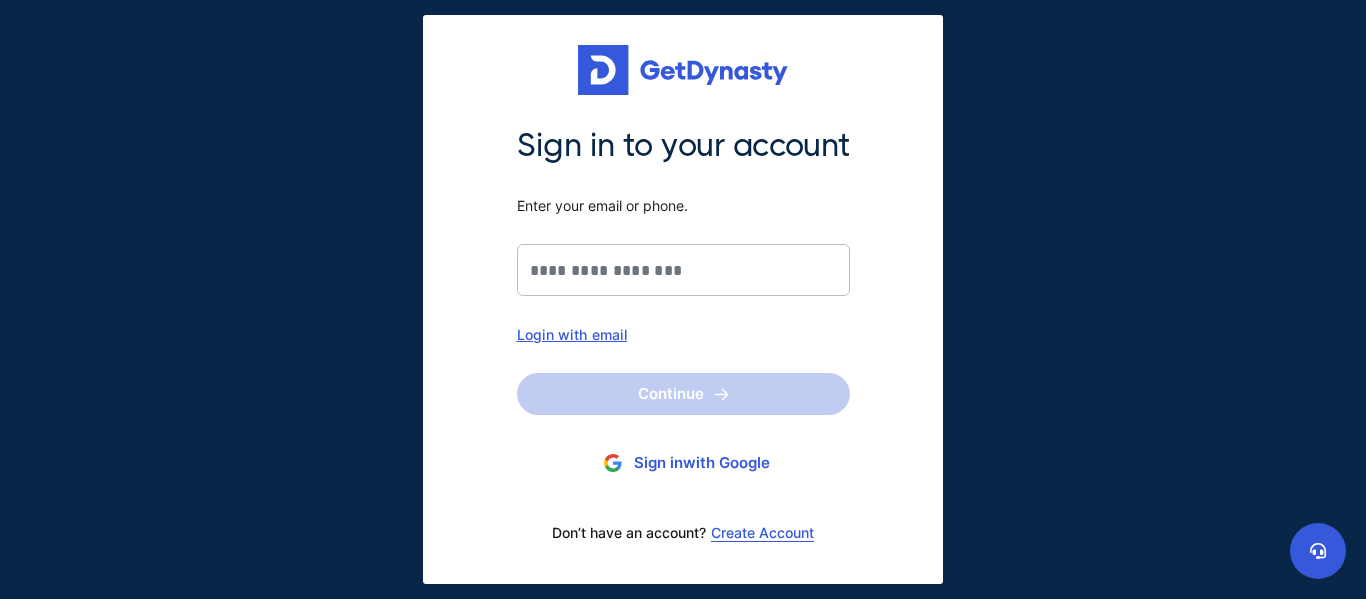 click on "Sign in  with Google" at bounding box center (683, 463) 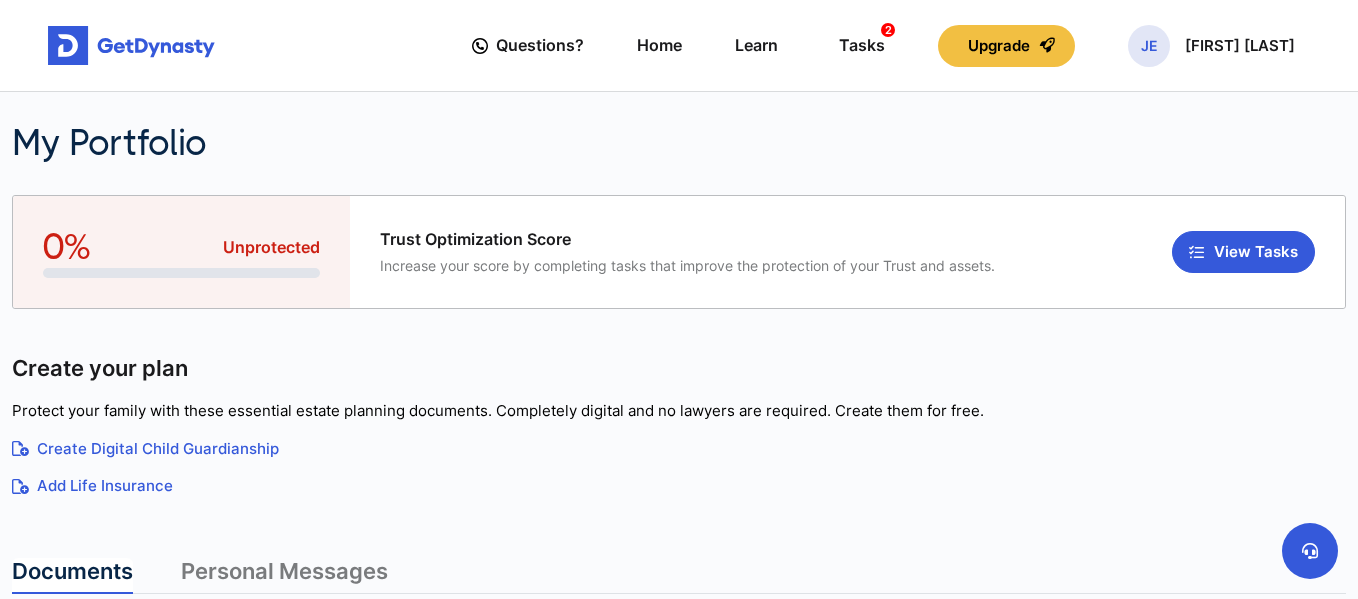 scroll, scrollTop: 0, scrollLeft: 0, axis: both 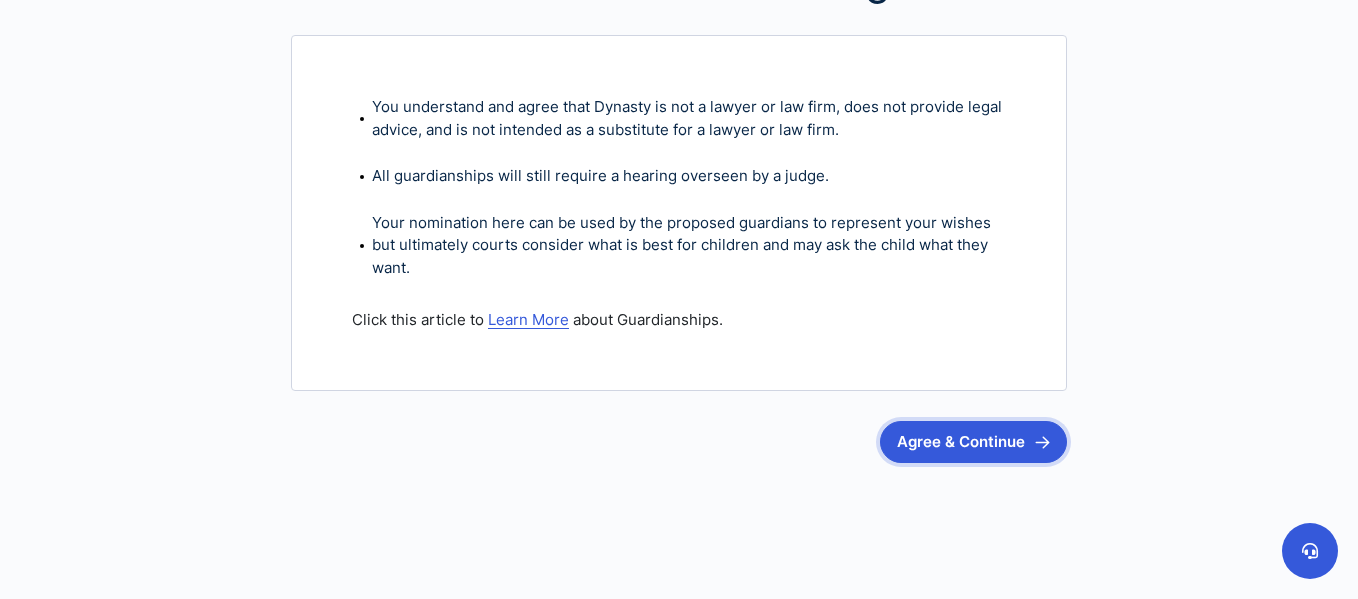 click on "Agree & Continue" at bounding box center (973, 442) 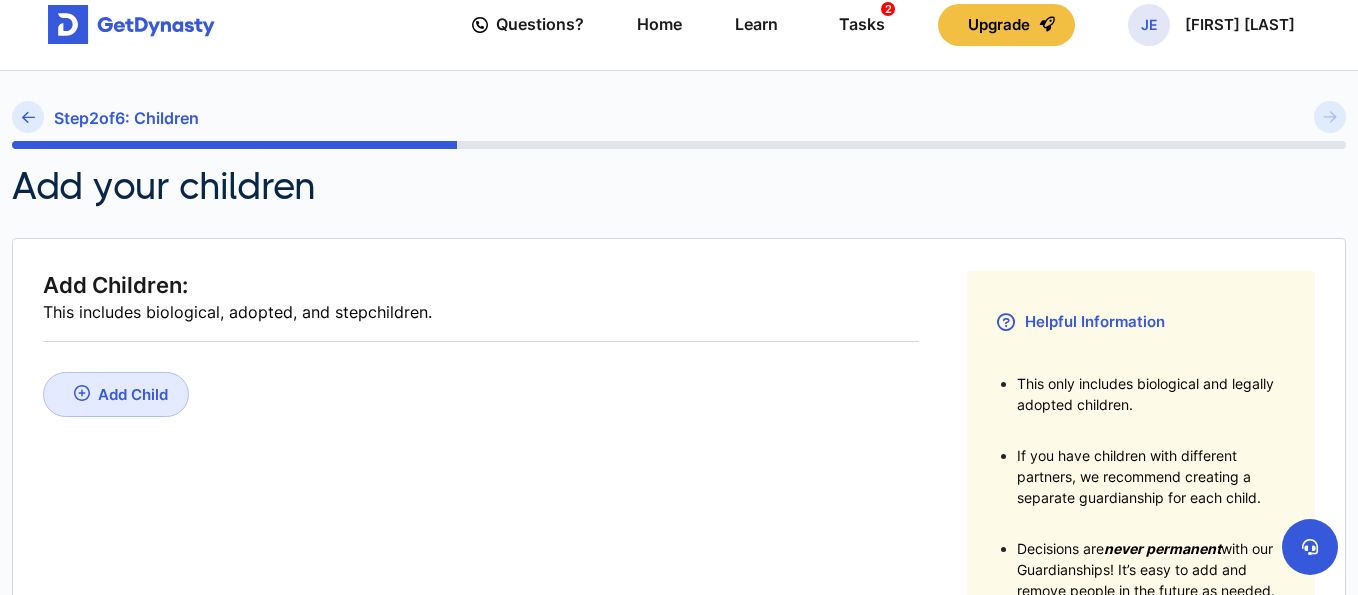 scroll, scrollTop: 0, scrollLeft: 0, axis: both 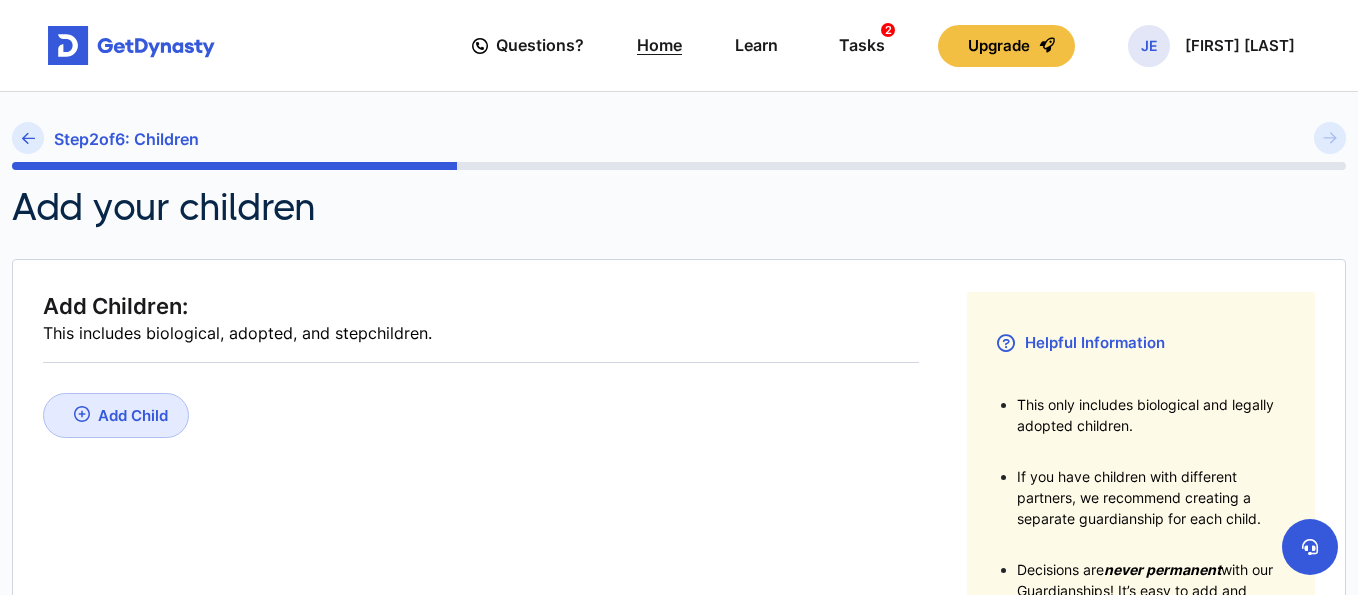 click on "Home" at bounding box center (659, 45) 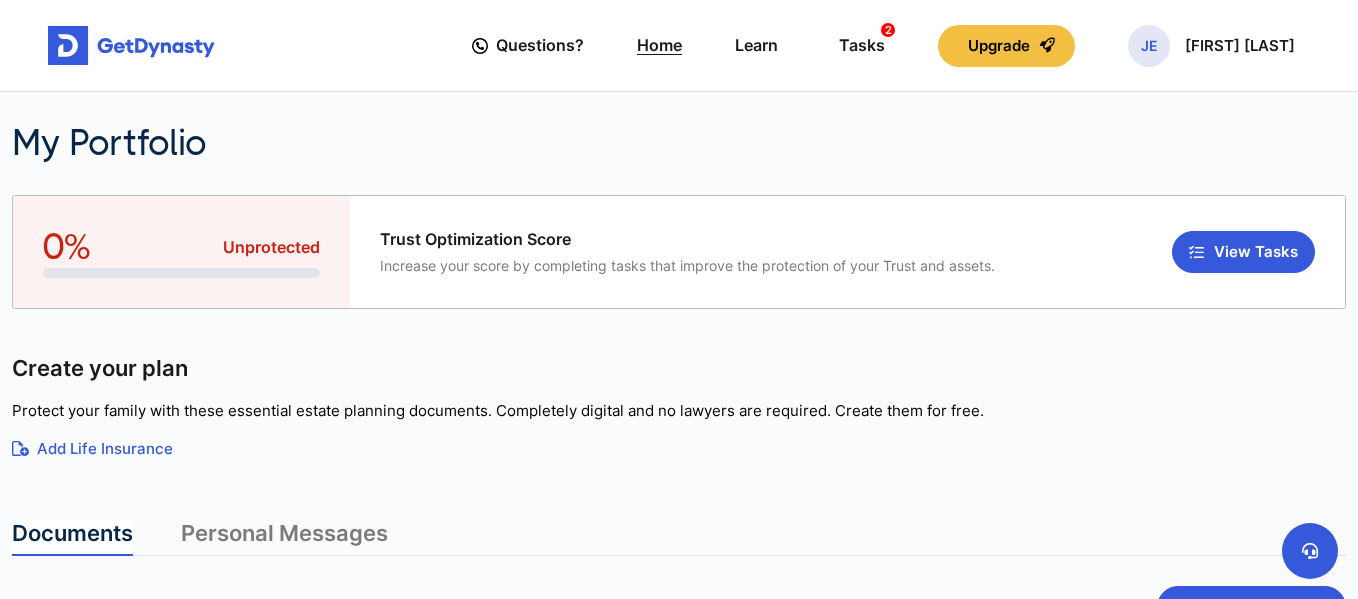 scroll, scrollTop: 0, scrollLeft: 0, axis: both 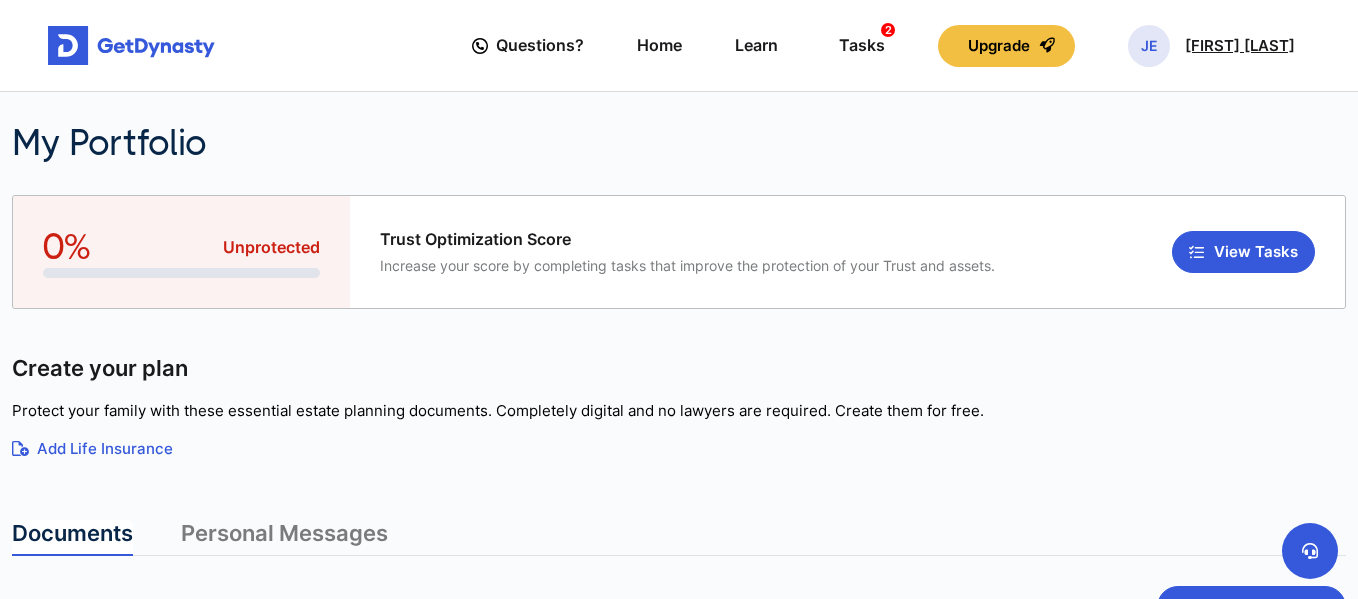 click on "JE" at bounding box center (1149, 46) 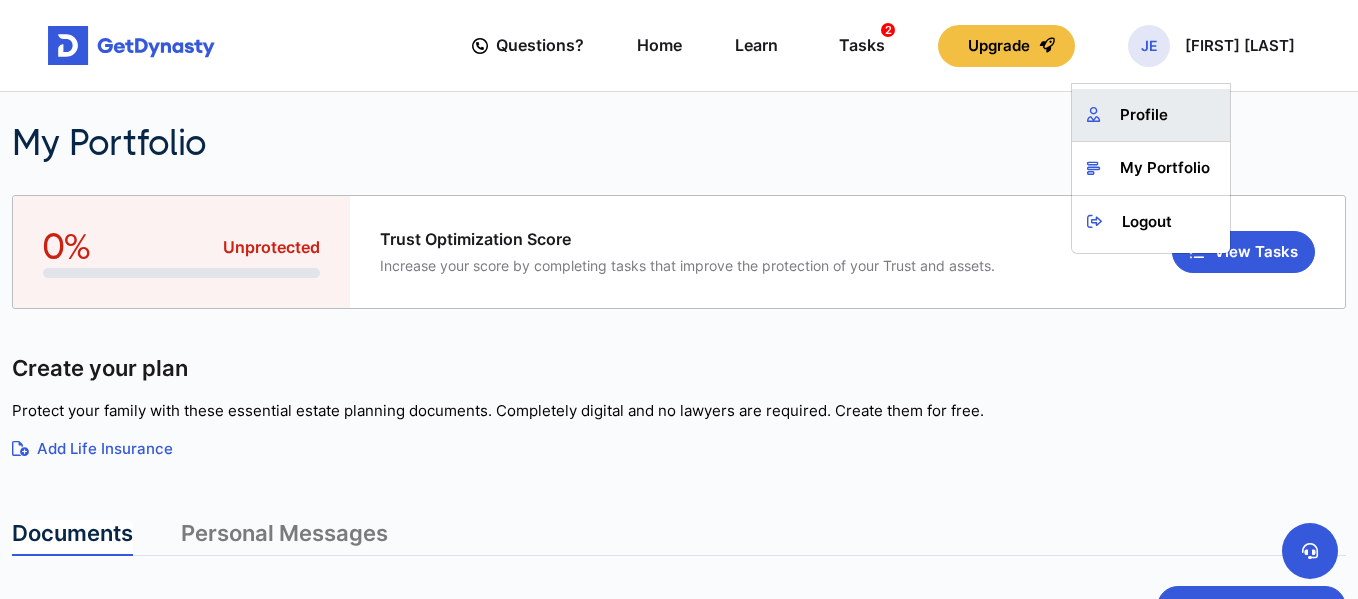 click on "Profile" at bounding box center (1151, 115) 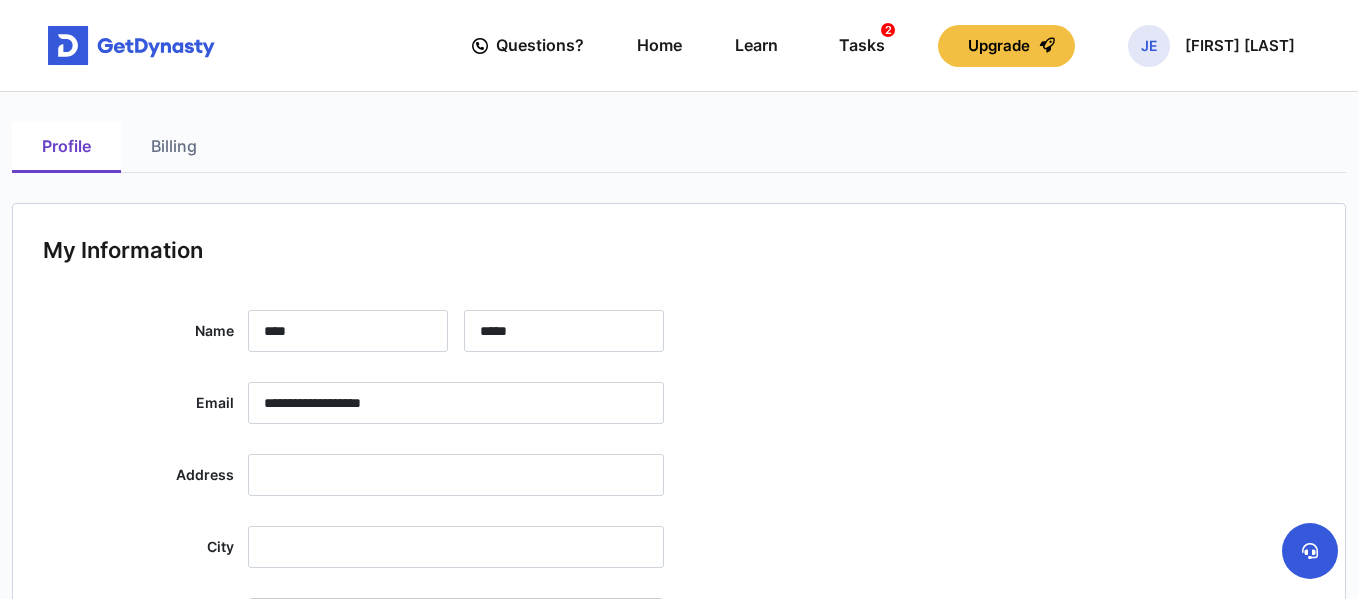 scroll, scrollTop: 0, scrollLeft: 0, axis: both 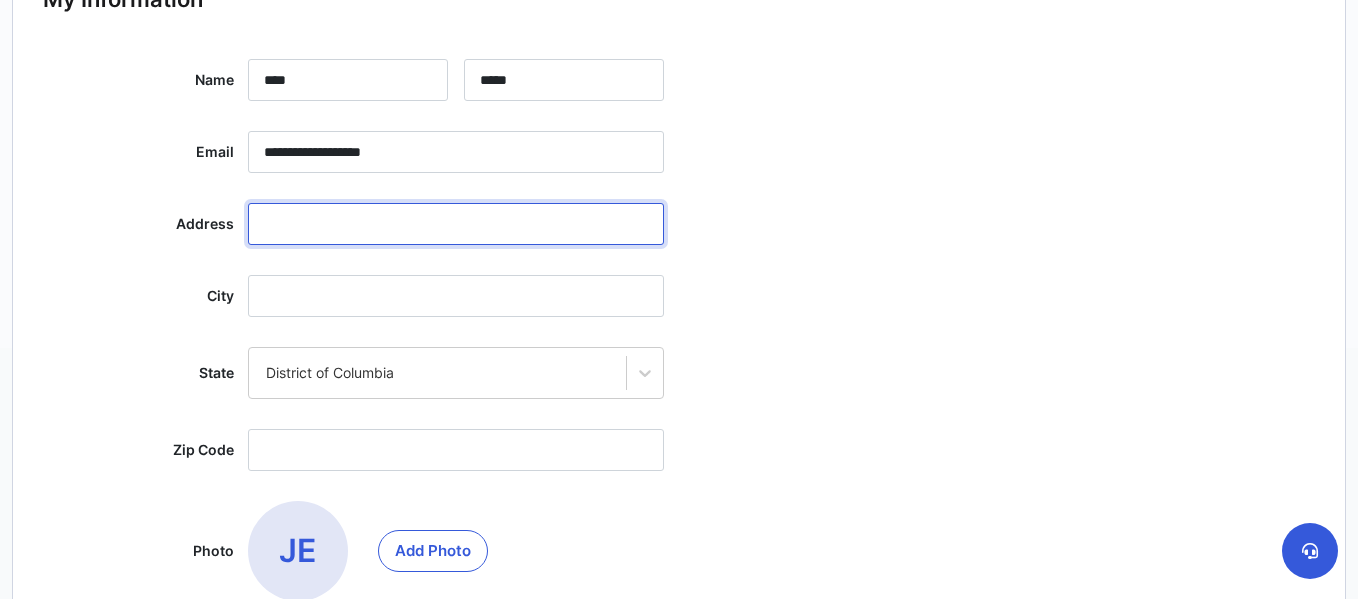 click at bounding box center (456, 224) 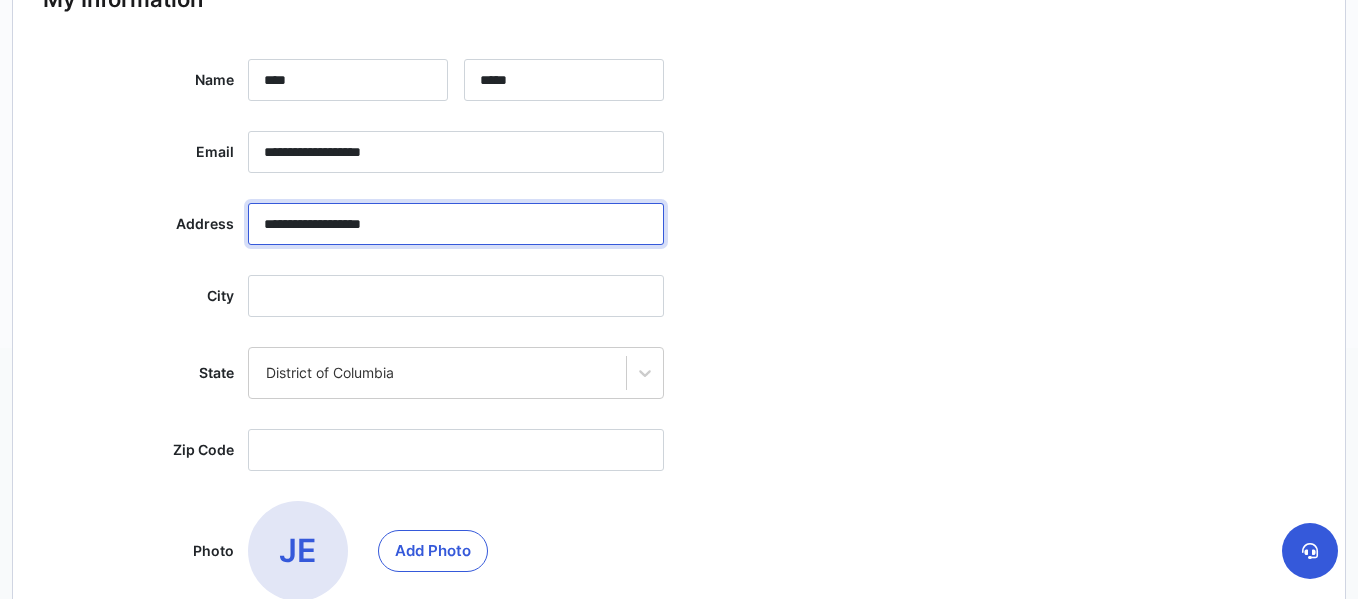 type on "**********" 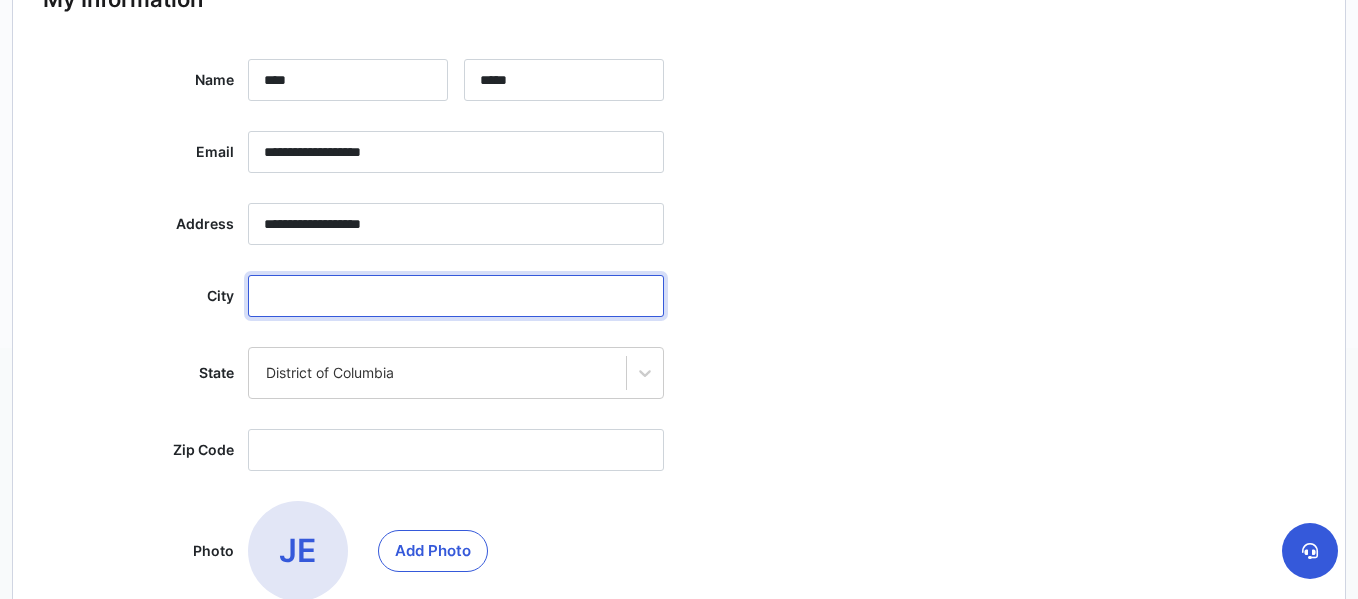 click at bounding box center [456, 296] 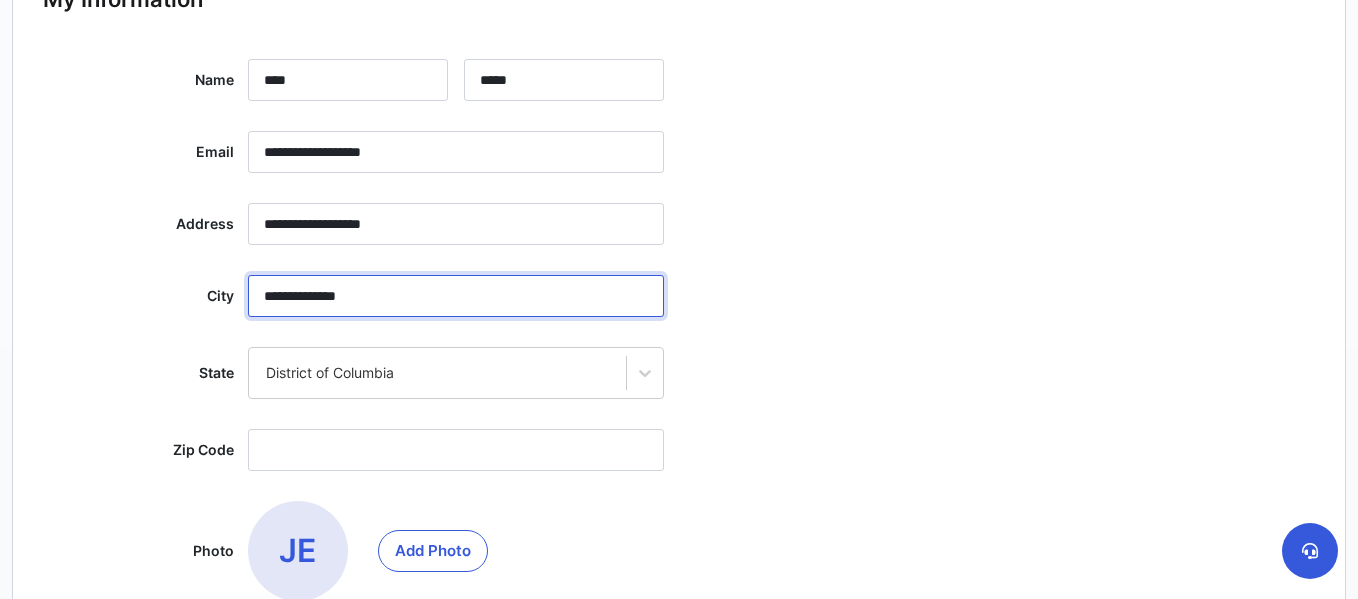 type on "**********" 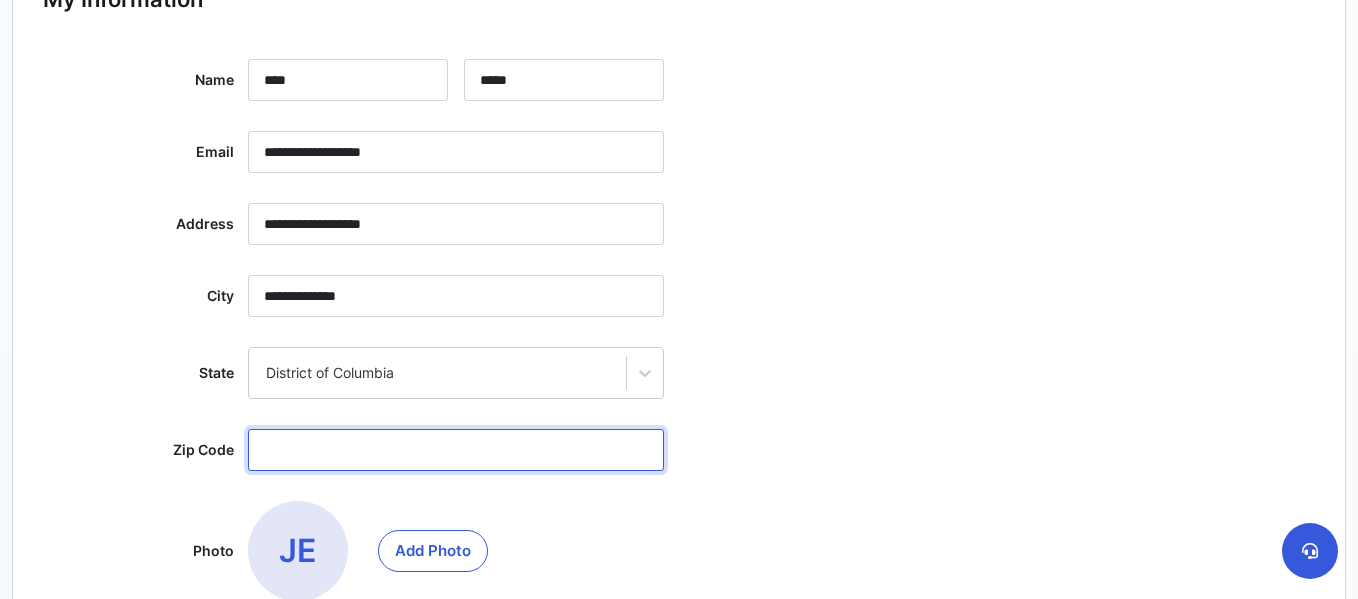 click at bounding box center (456, 450) 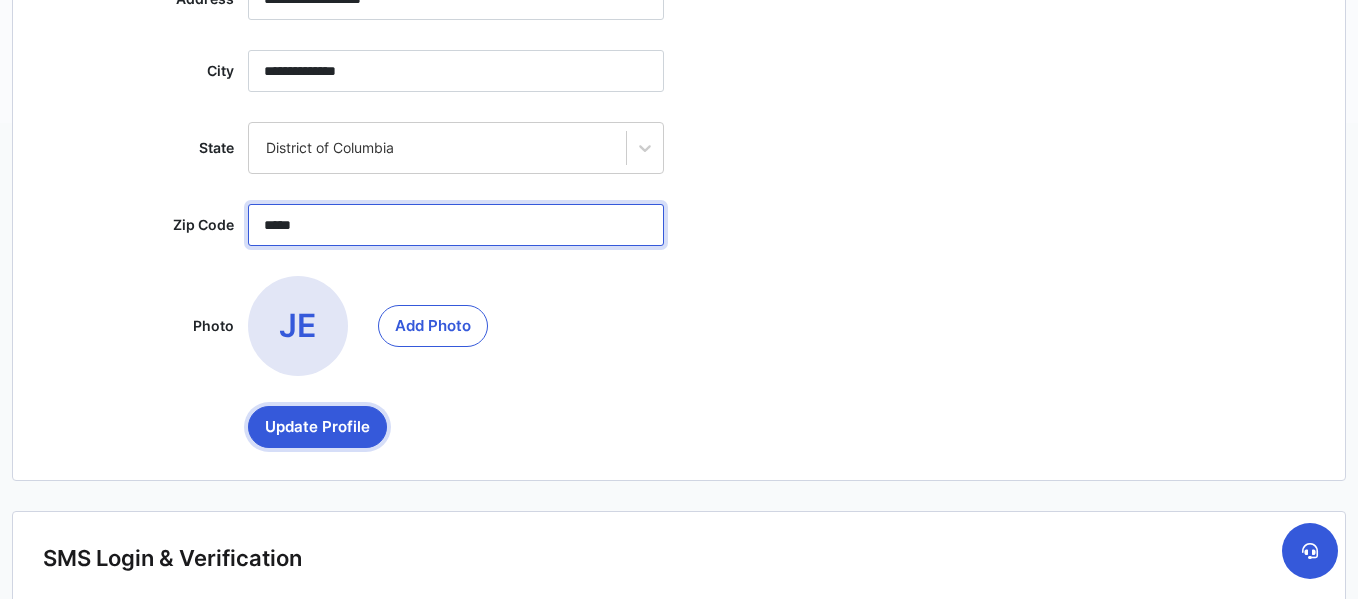 scroll, scrollTop: 482, scrollLeft: 0, axis: vertical 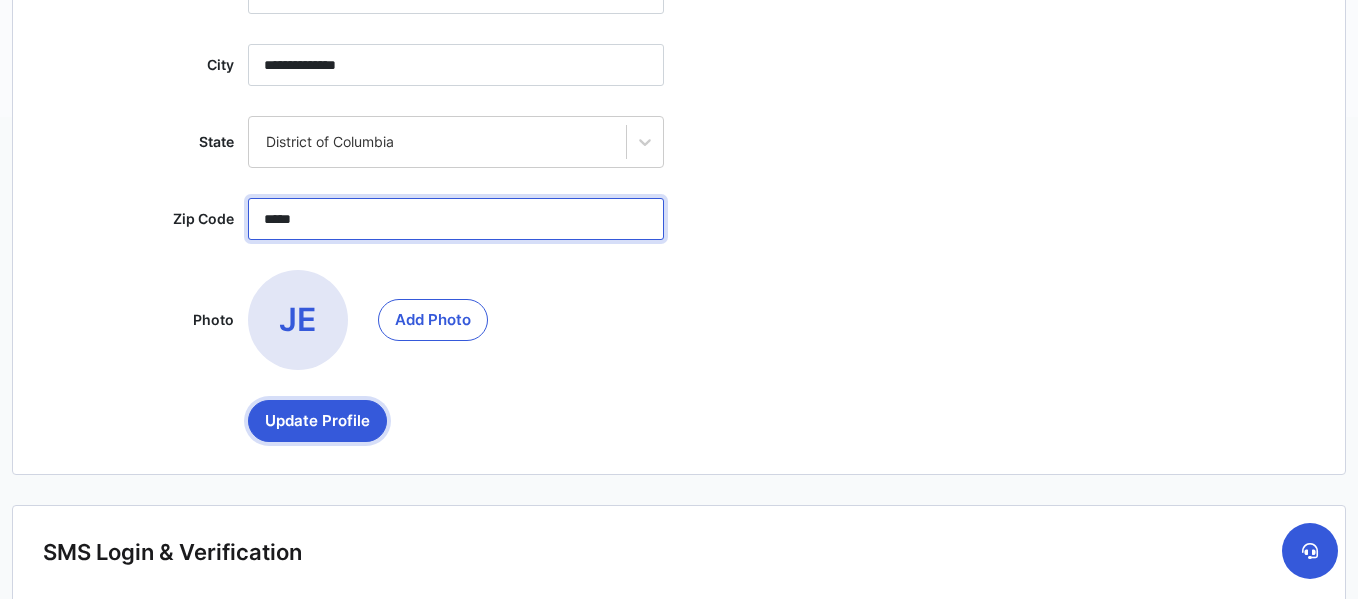 type on "*****" 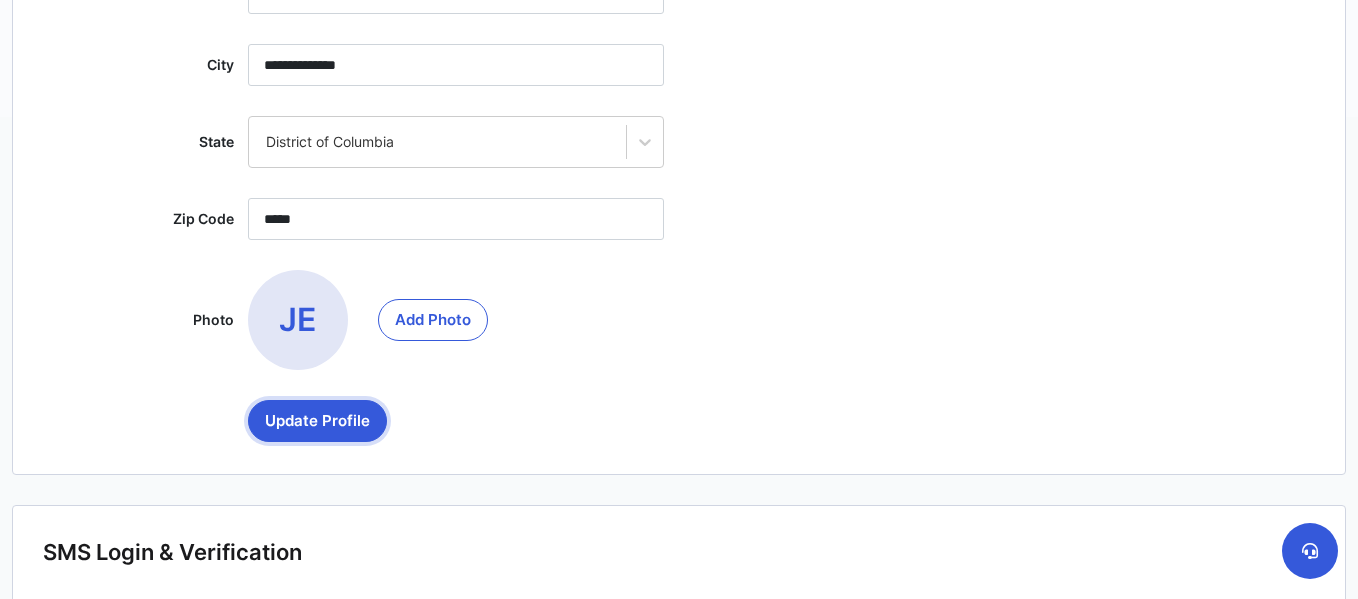 click on "Update Profile" at bounding box center [317, 421] 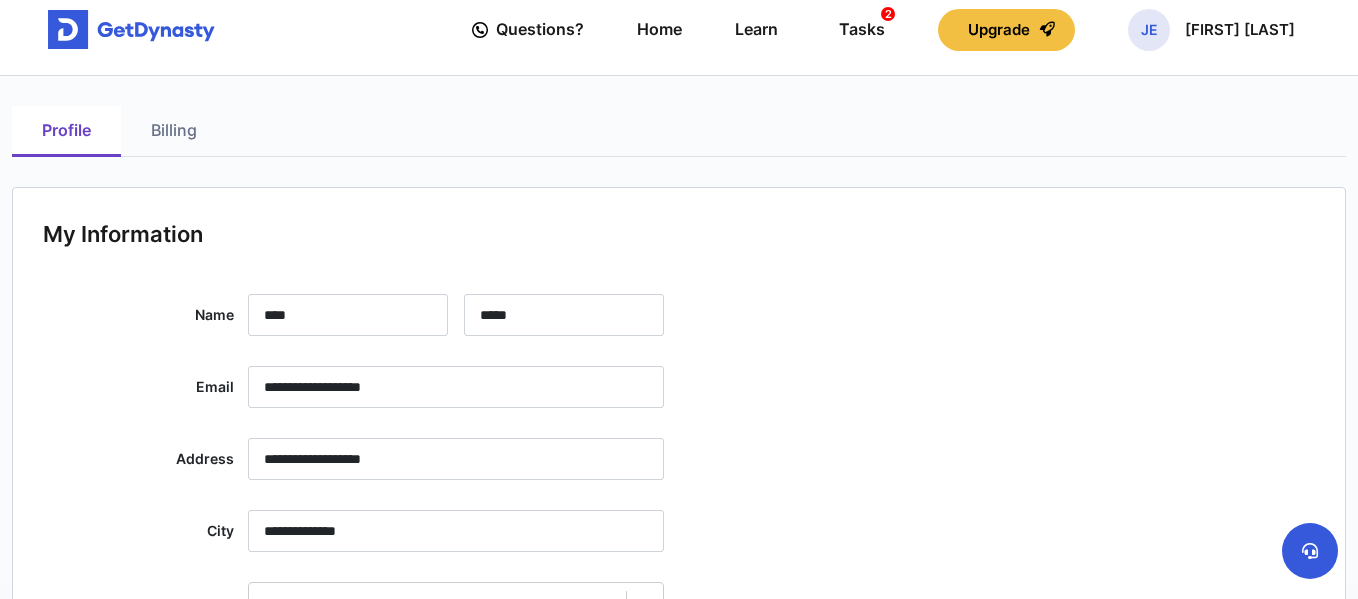 scroll, scrollTop: 0, scrollLeft: 0, axis: both 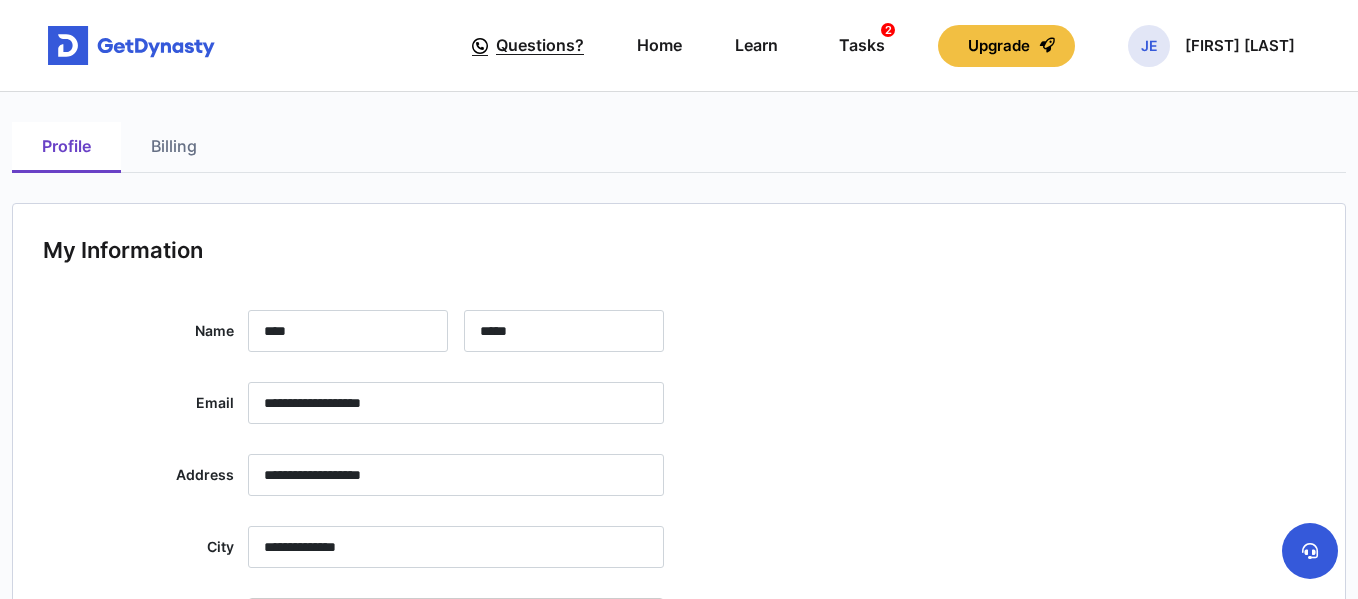 click on "Questions?" at bounding box center (540, 45) 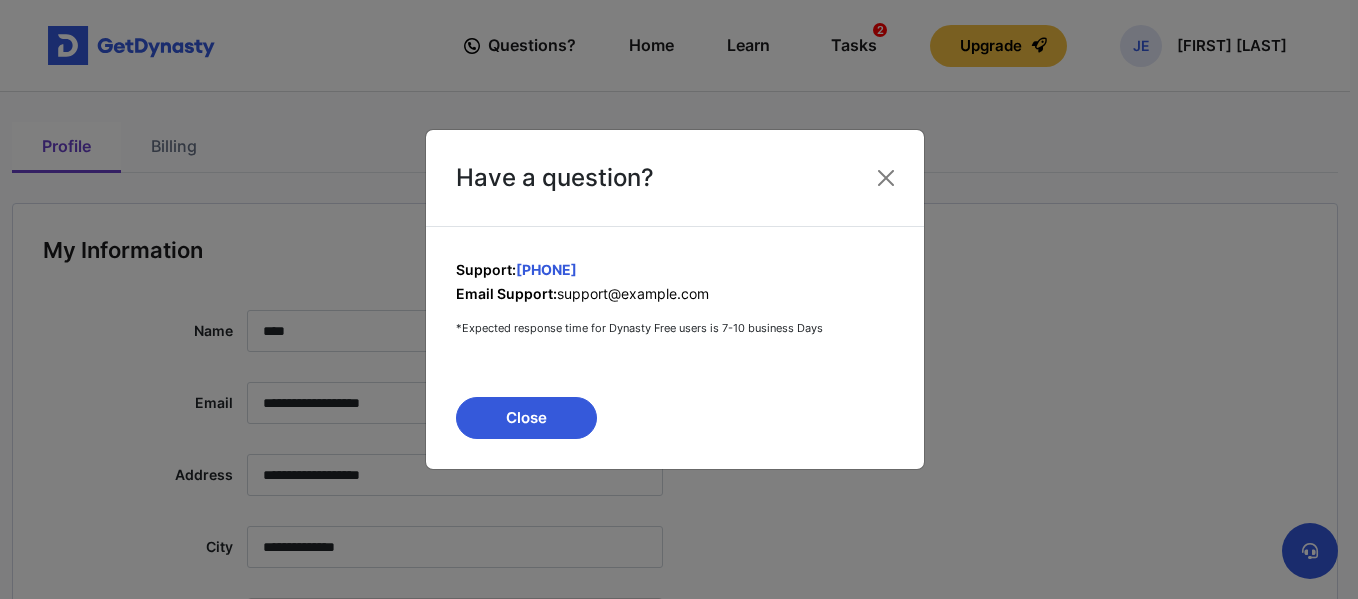 click on "Have a question? Support:  +1 (650) 590-0434 Email Support:  support@getdynasty.com *Expected response time for Dynasty Free users is 7-10 business Days Close" at bounding box center [679, 299] 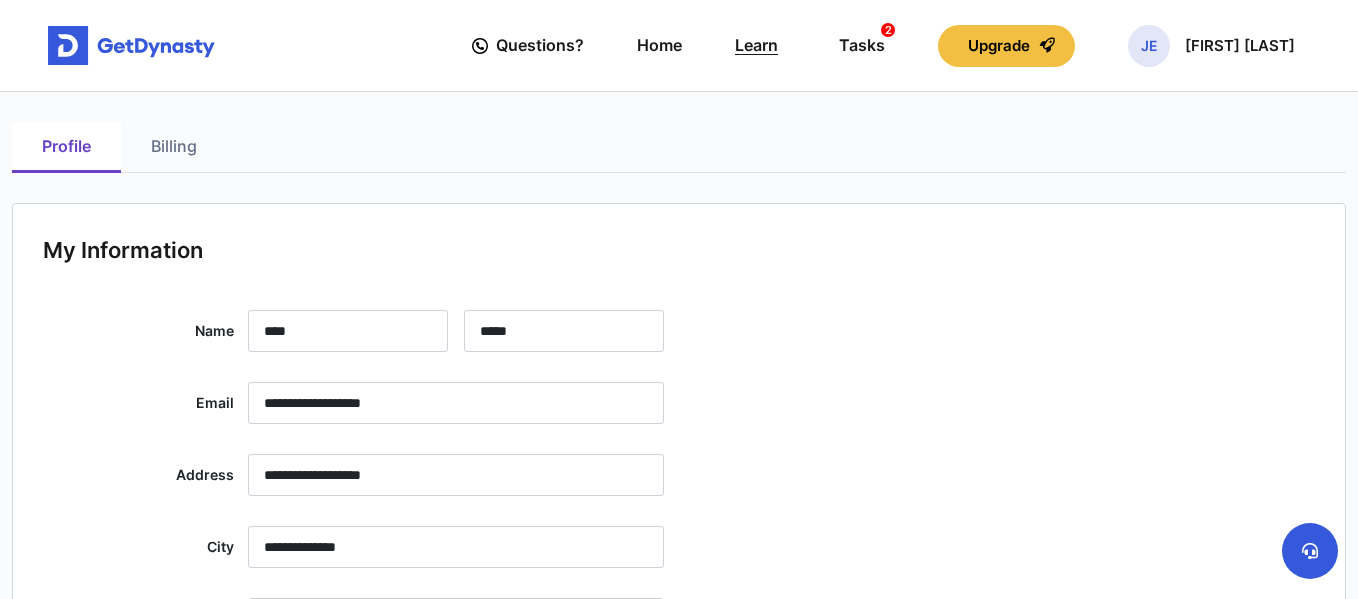 click on "Learn" at bounding box center [756, 45] 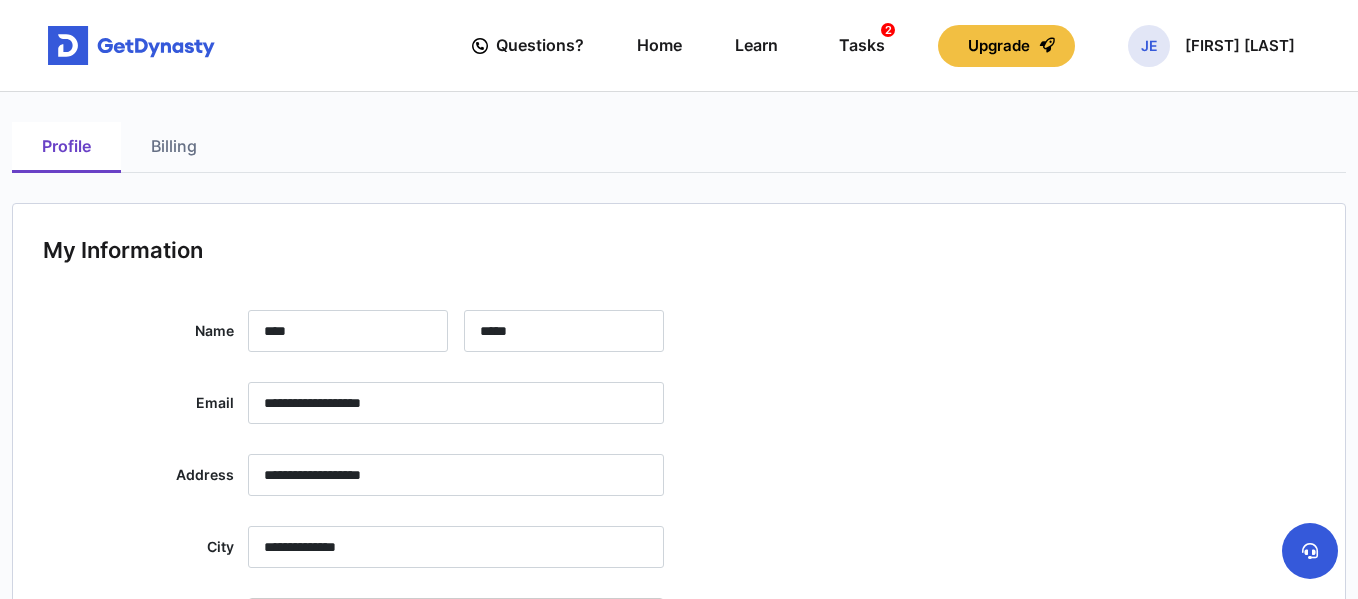 click on "My Information" at bounding box center [679, 250] 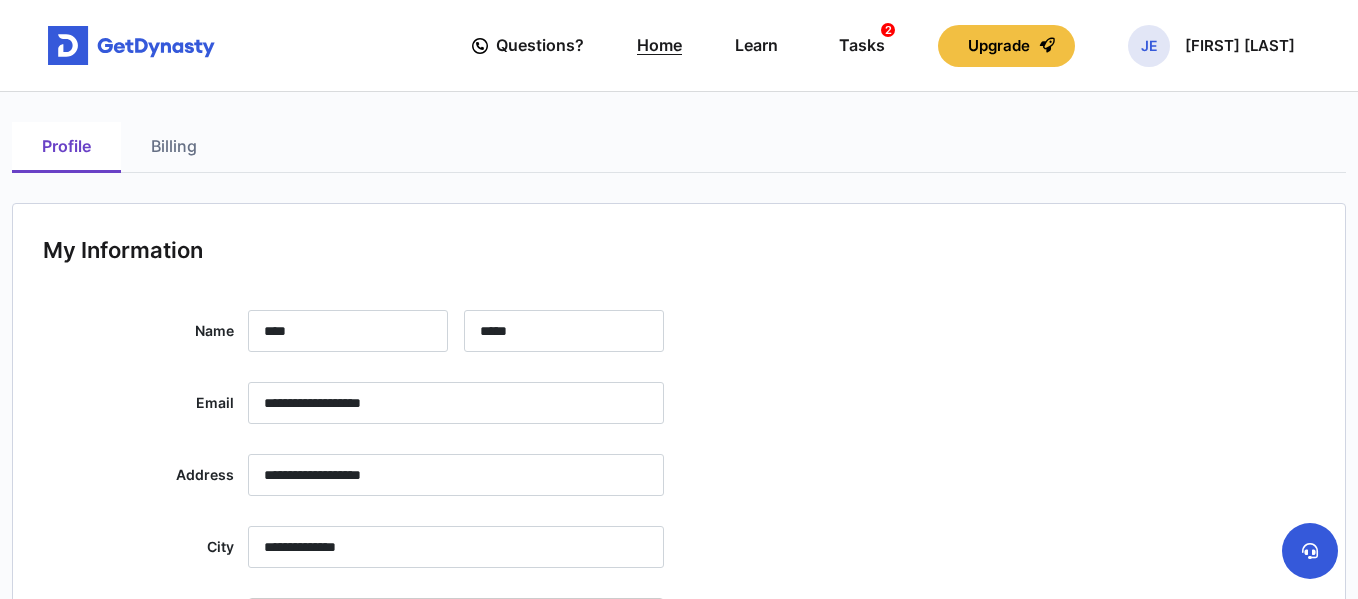 click on "Home" at bounding box center [659, 45] 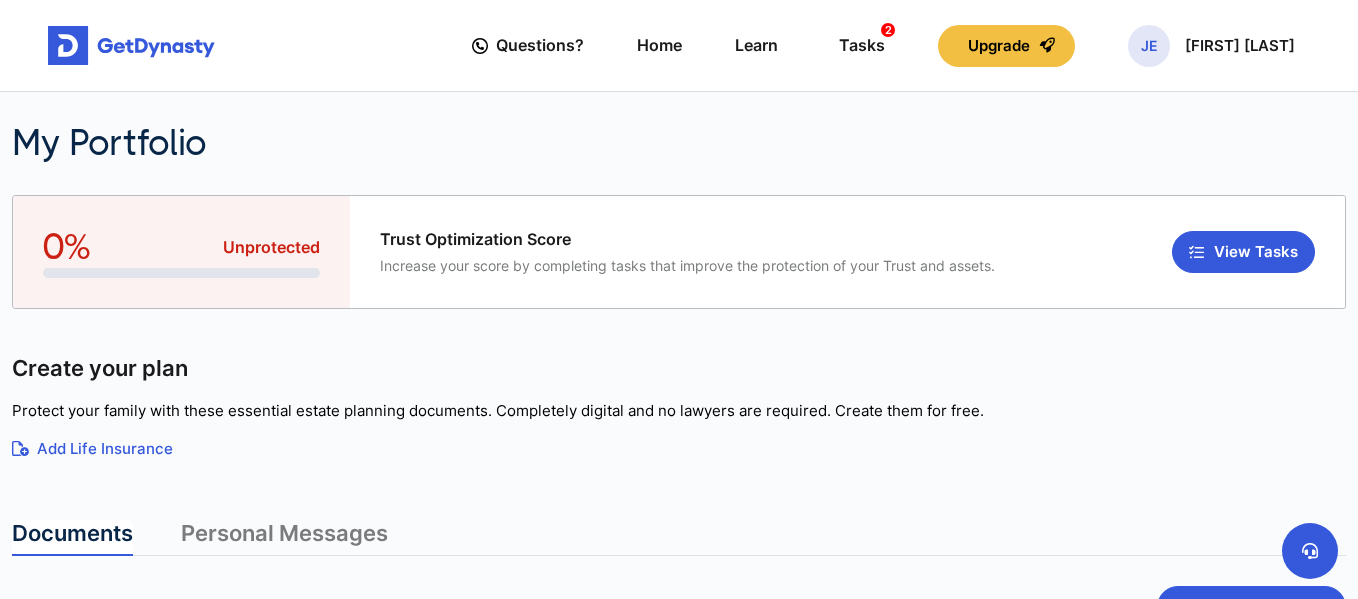 scroll, scrollTop: 0, scrollLeft: 0, axis: both 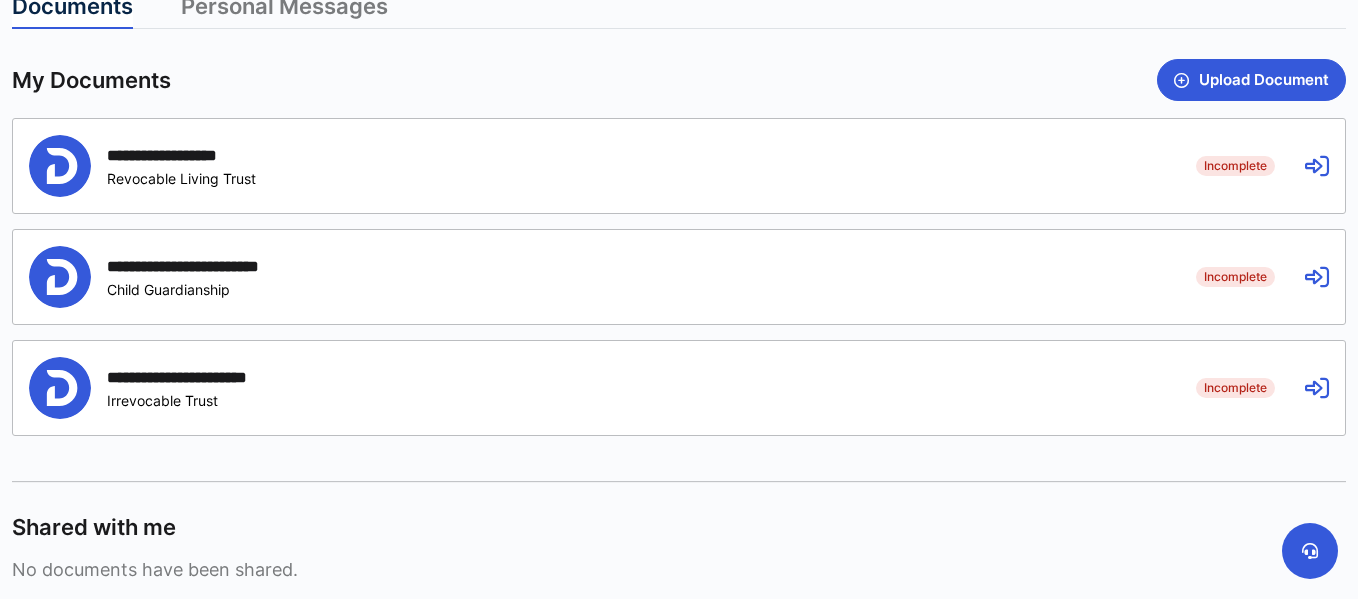 click at bounding box center [1317, 166] 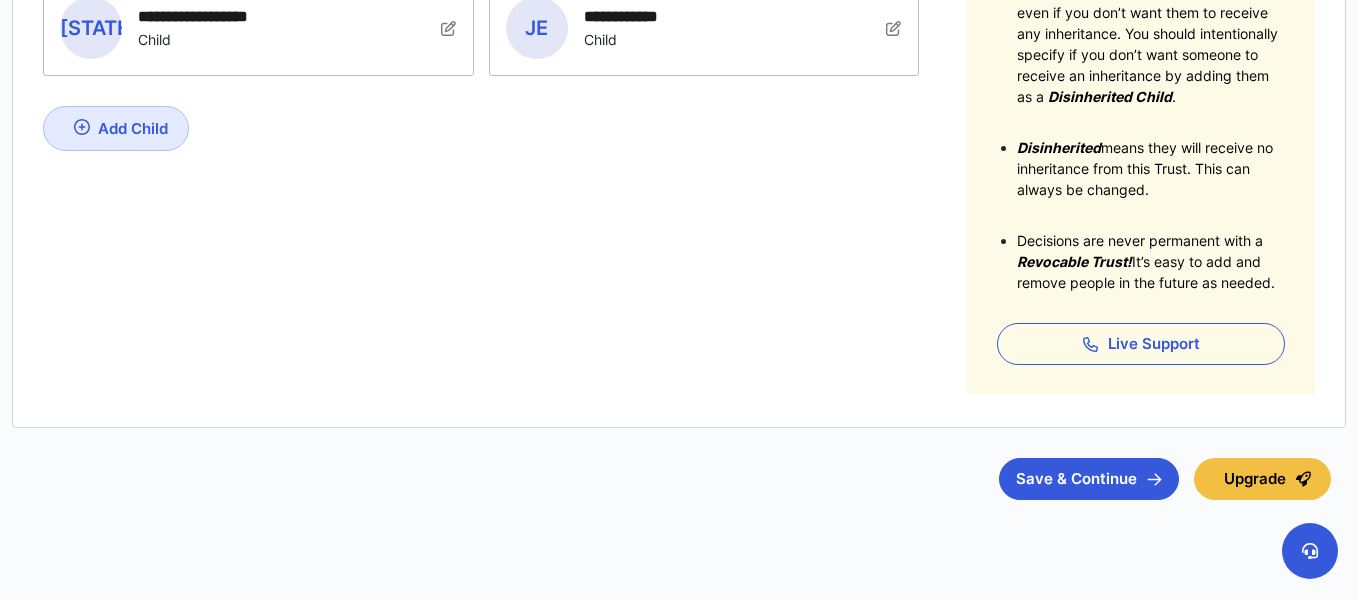 scroll, scrollTop: 475, scrollLeft: 0, axis: vertical 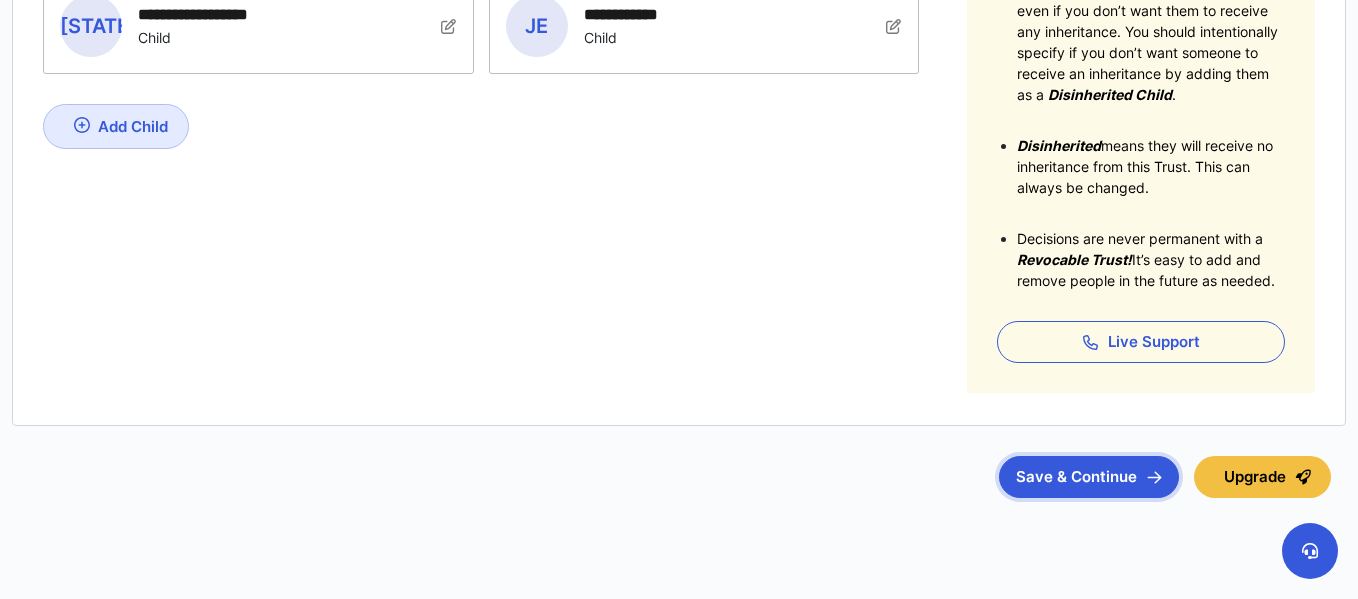 click on "Save & Continue" at bounding box center [1089, 477] 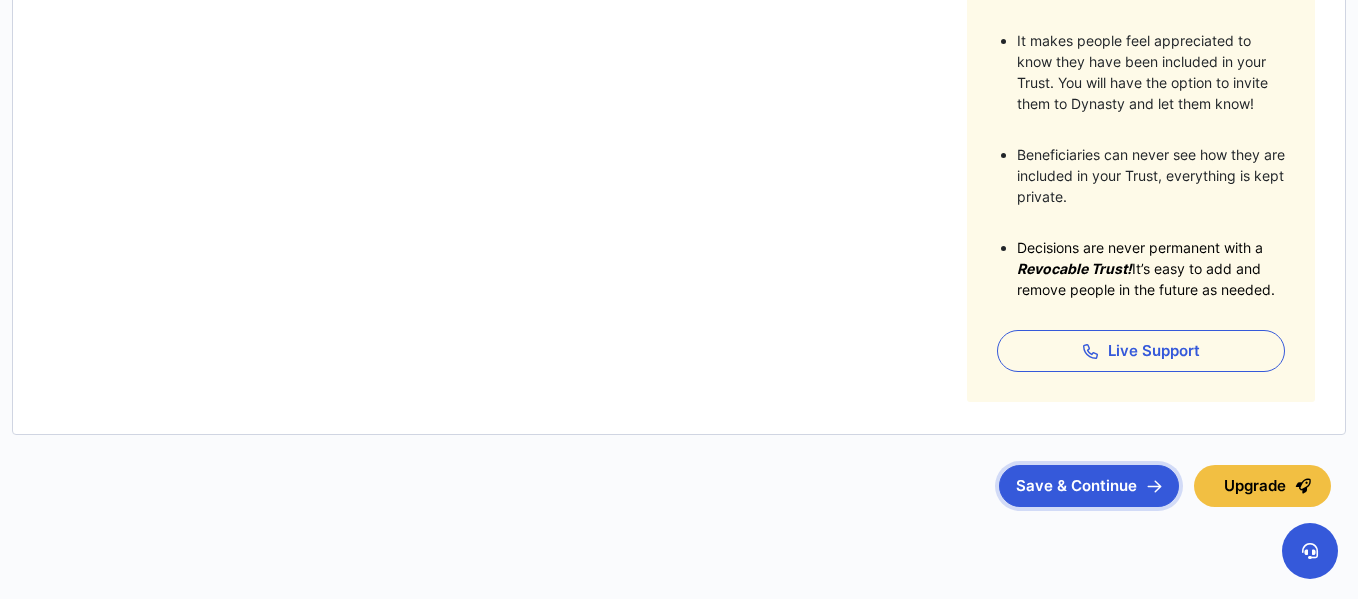 scroll, scrollTop: 614, scrollLeft: 0, axis: vertical 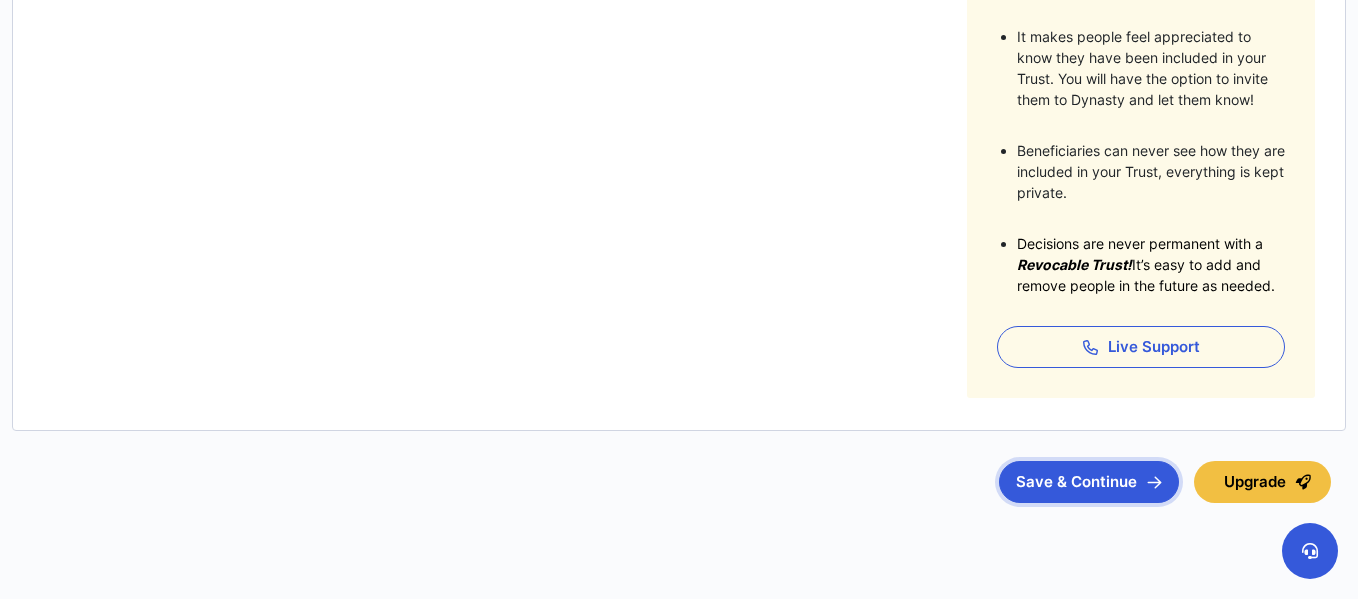 click on "Save & Continue" at bounding box center (1089, 482) 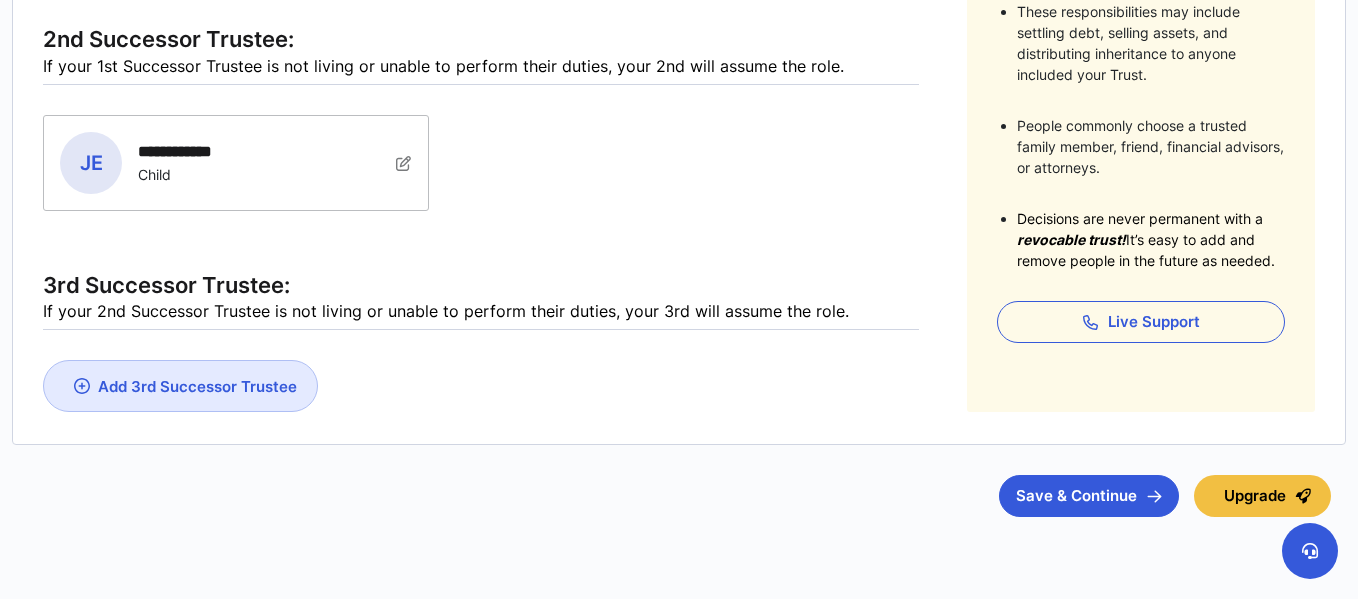 scroll, scrollTop: 569, scrollLeft: 0, axis: vertical 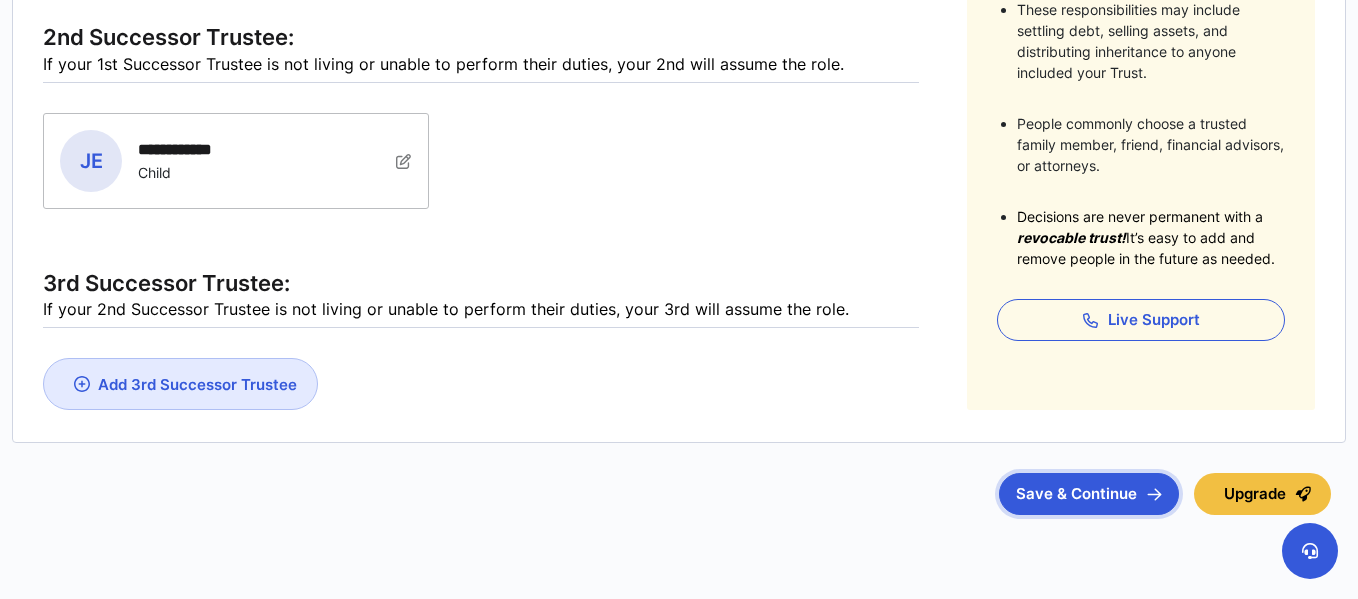 click on "Save & Continue" at bounding box center [1089, 494] 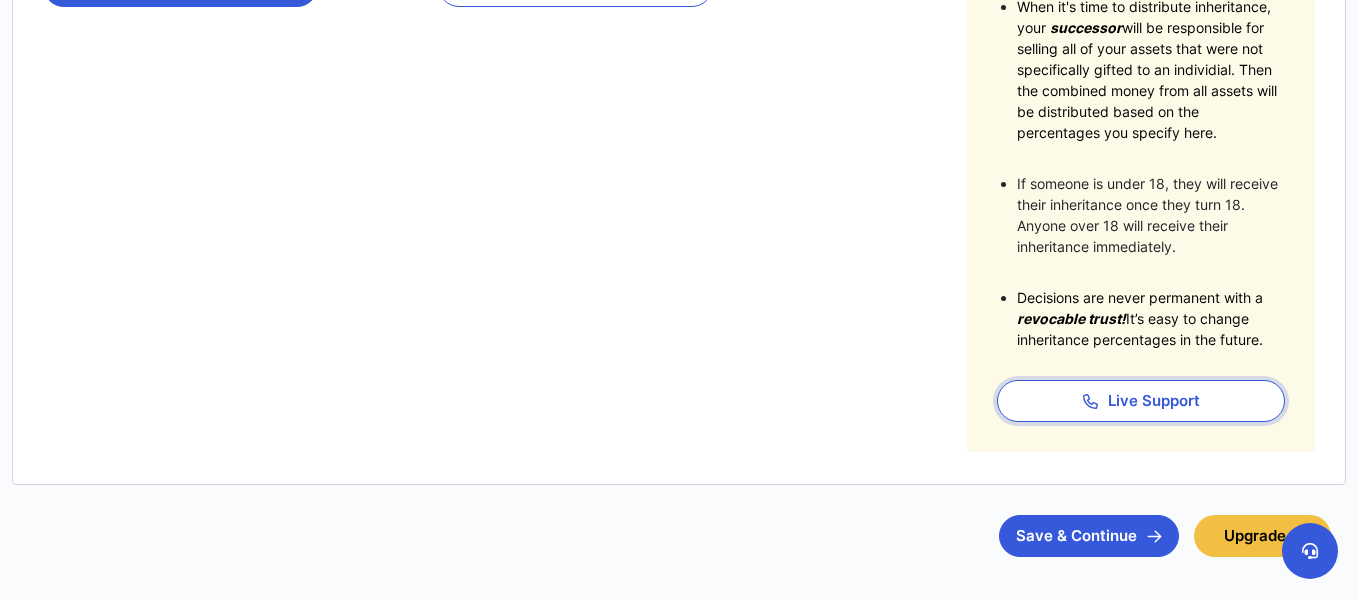 scroll, scrollTop: 485, scrollLeft: 0, axis: vertical 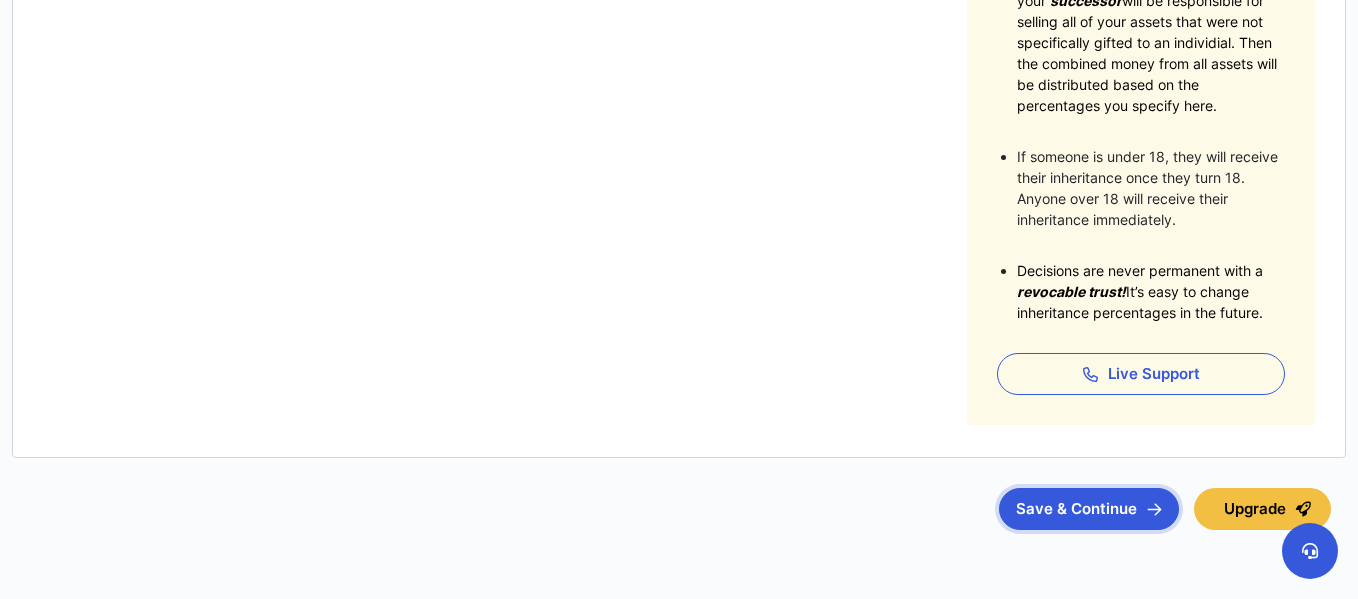 click on "Save & Continue" at bounding box center (1089, 509) 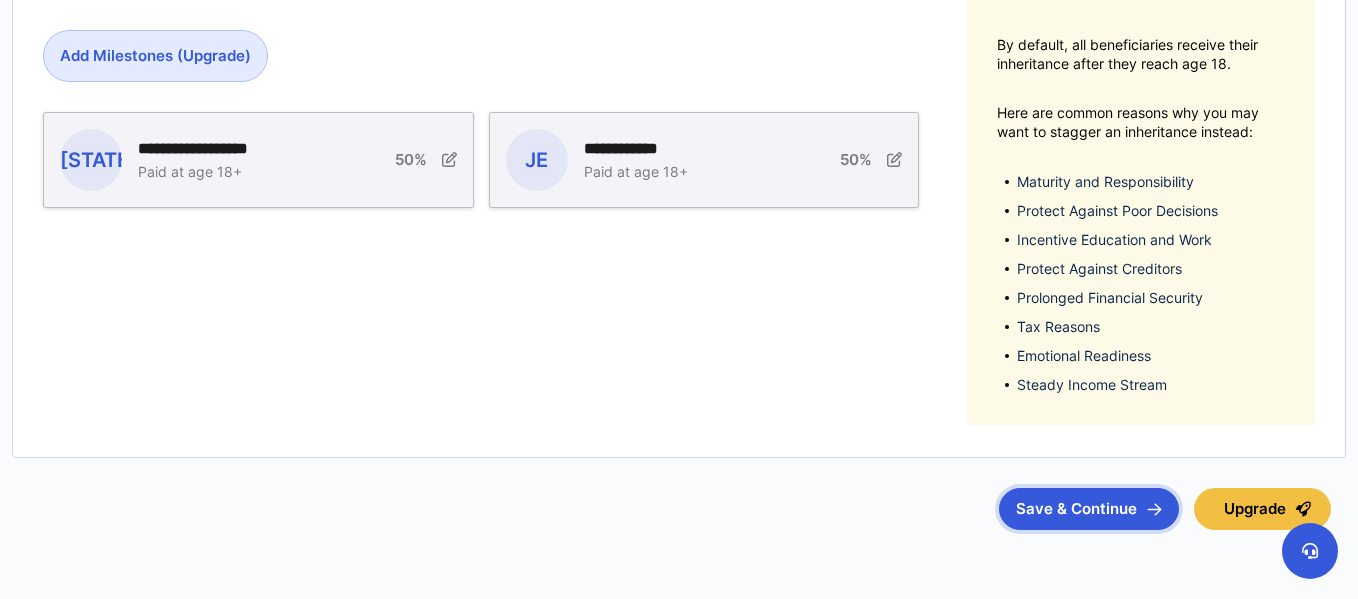 scroll, scrollTop: 423, scrollLeft: 0, axis: vertical 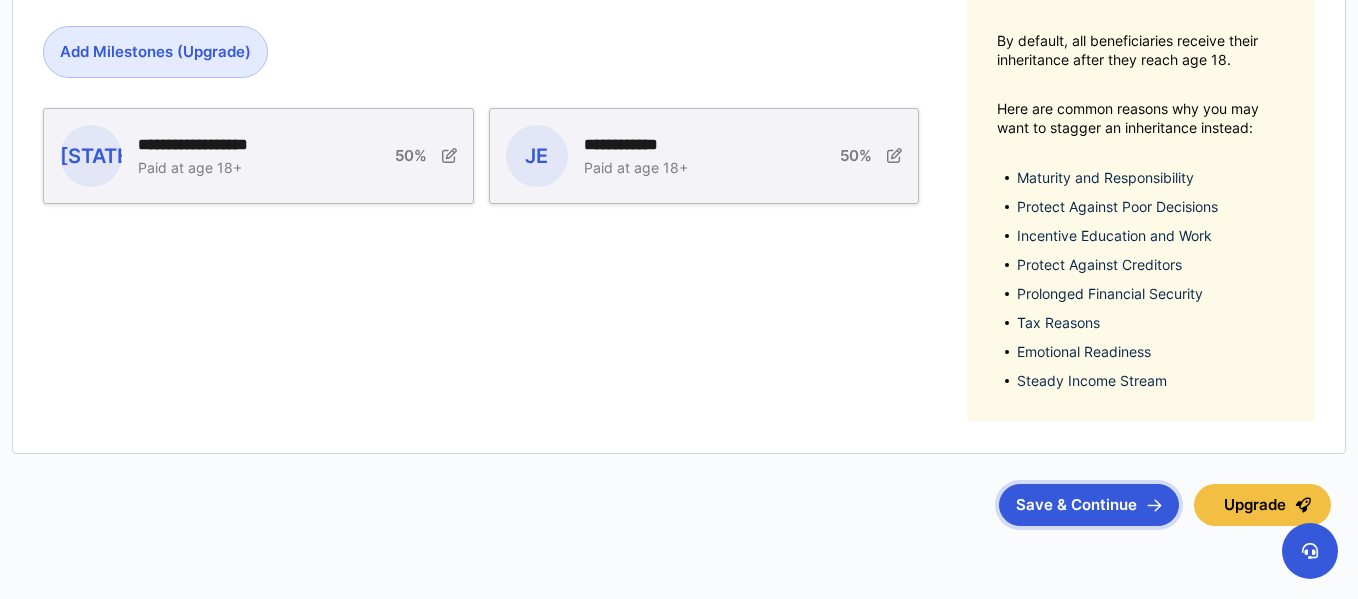 click on "Save & Continue" at bounding box center [1089, 505] 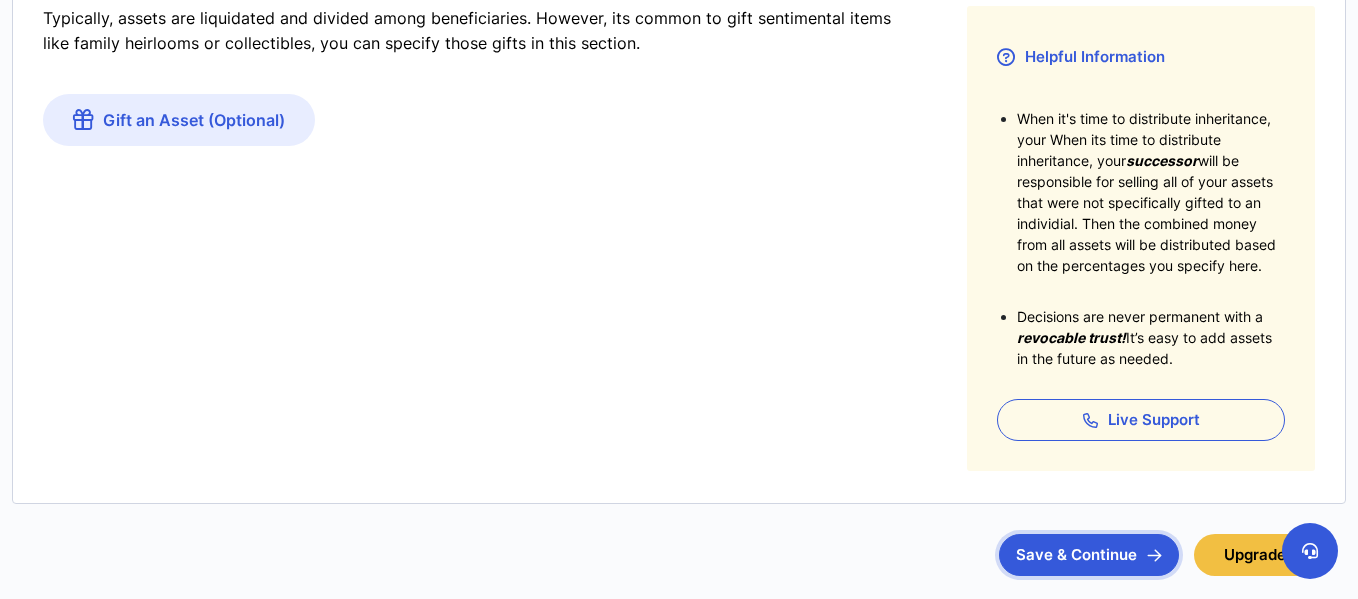 scroll, scrollTop: 354, scrollLeft: 0, axis: vertical 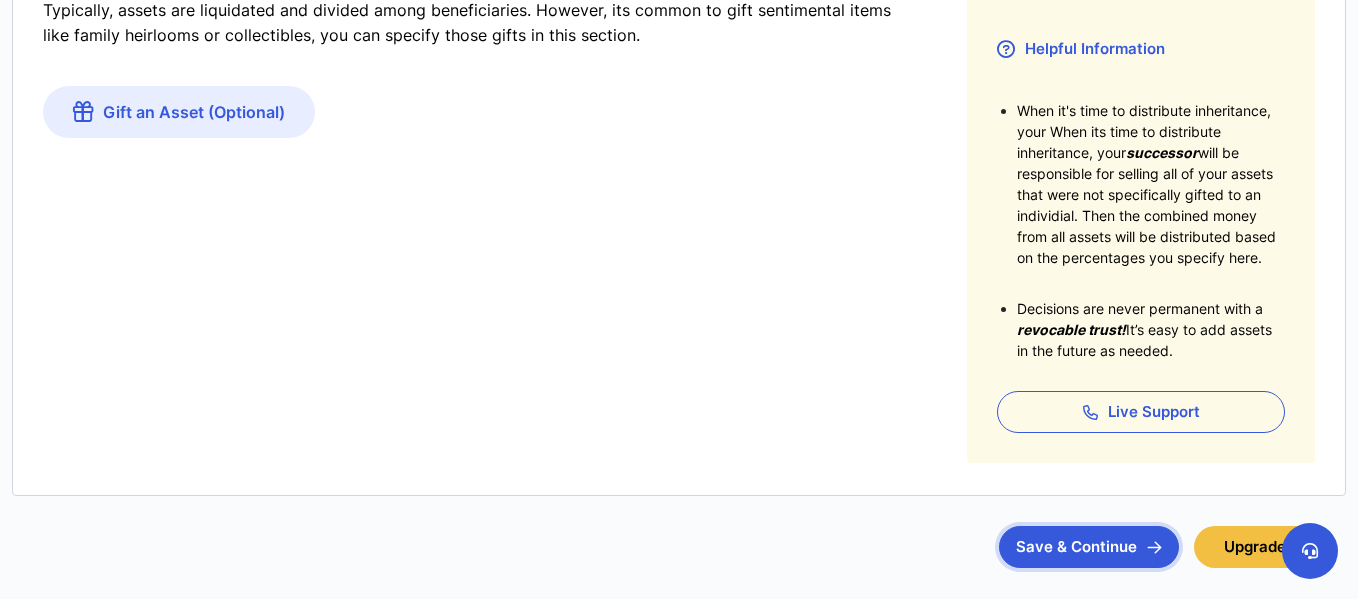 click on "Save & Continue" at bounding box center (1089, 547) 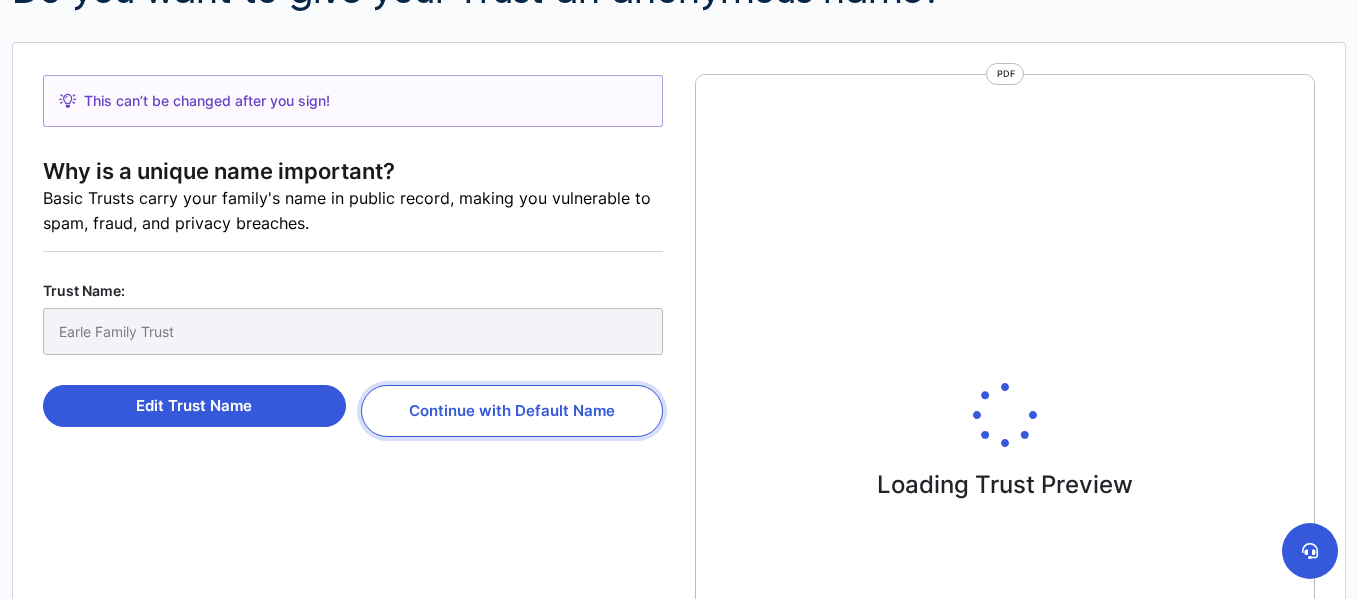 scroll, scrollTop: 278, scrollLeft: 0, axis: vertical 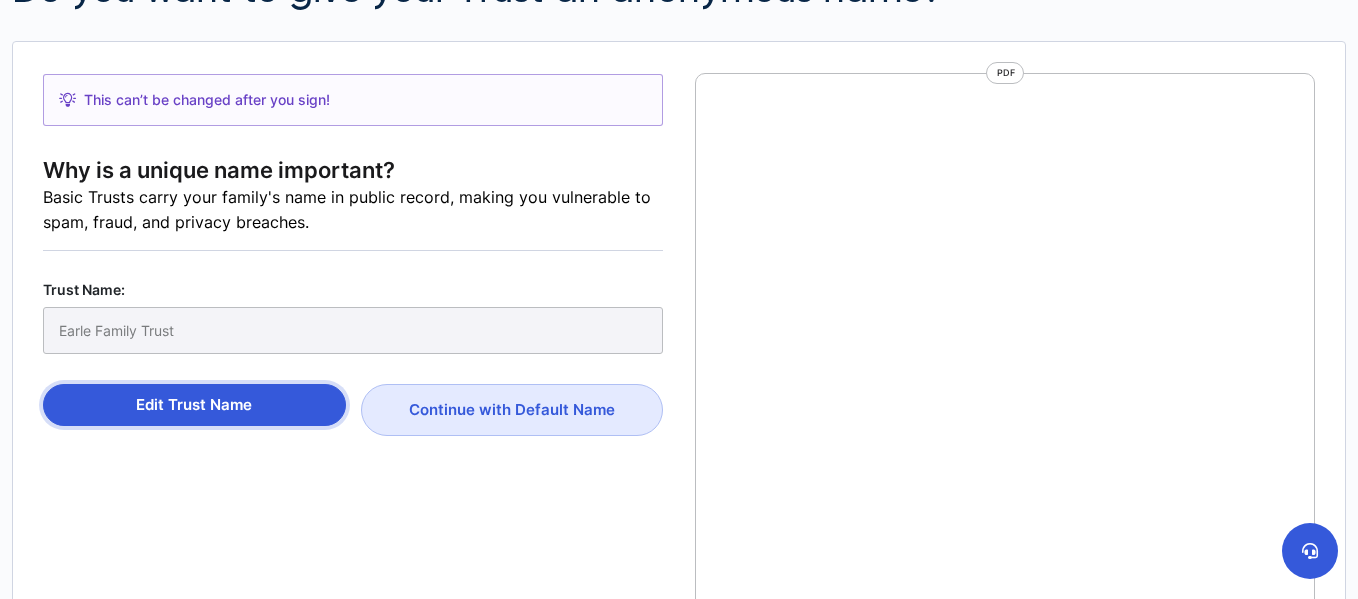 click on "Edit Trust Name" at bounding box center (194, 405) 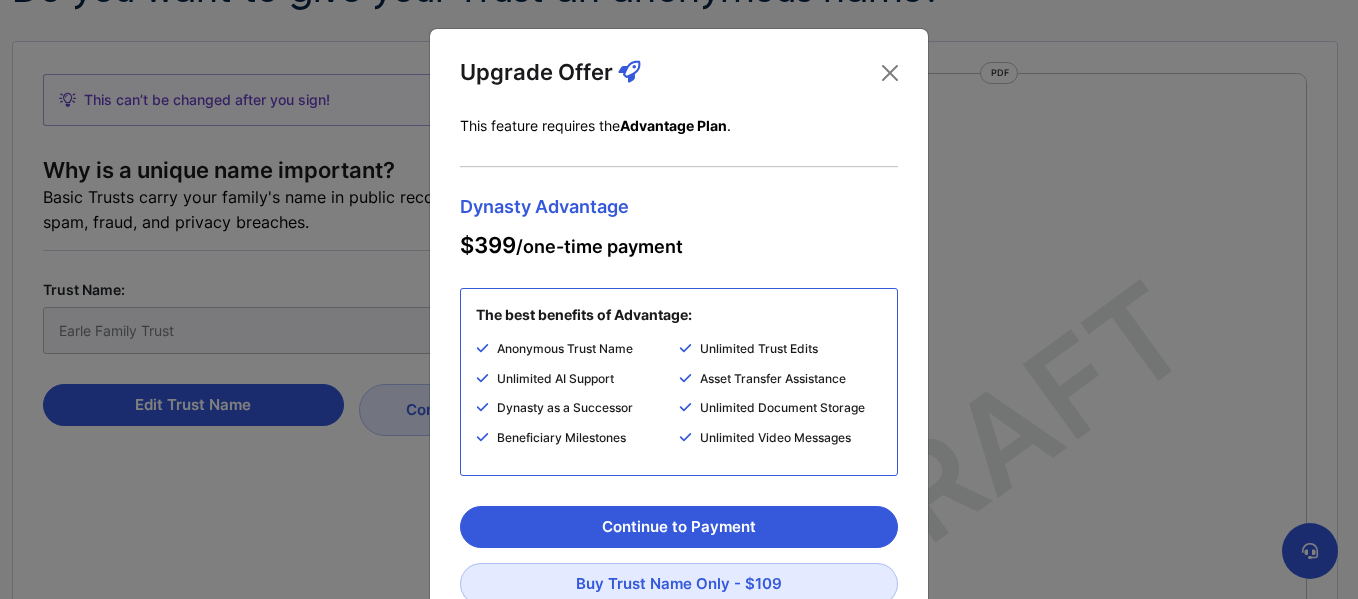 scroll, scrollTop: 9, scrollLeft: 0, axis: vertical 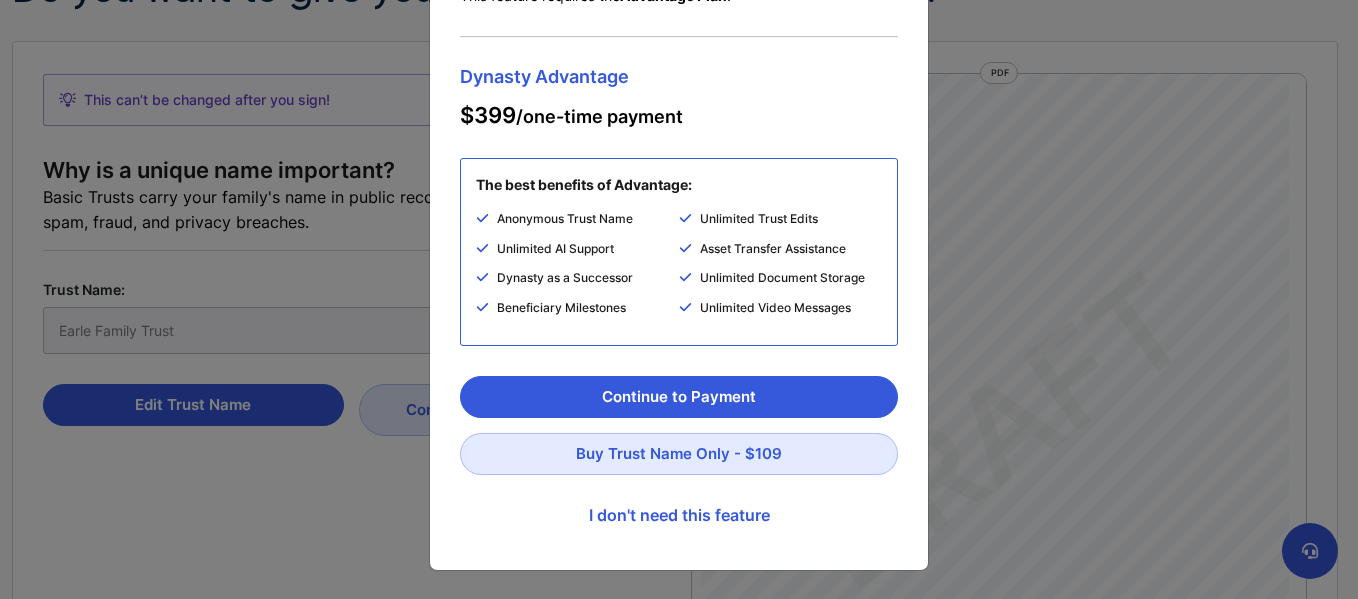 click on "Upgrade Offer   This feature requires the  Advantage Plan . Dynasty Advantage   $399 /one-time payment The best benefits of Advantage:  [TRUST_NAME] Unlimited Trust Edits Unlimited AI Support Asset Transfer Assistance Dynasty as a Successor Unlimited Document Storage Beneficiary Milestones Unlimited Video Messages Show all   Continue to Payment Buy Trust Name Only - $109 I don't need this feature" at bounding box center (679, 299) 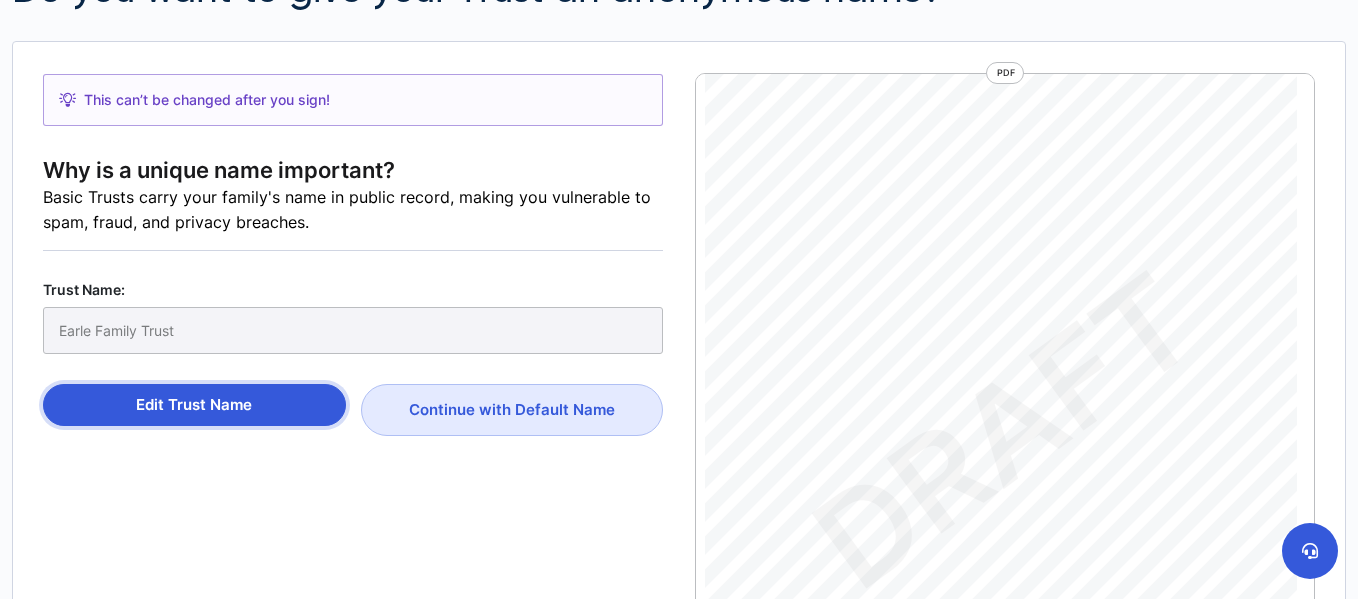 scroll, scrollTop: 8, scrollLeft: 0, axis: vertical 